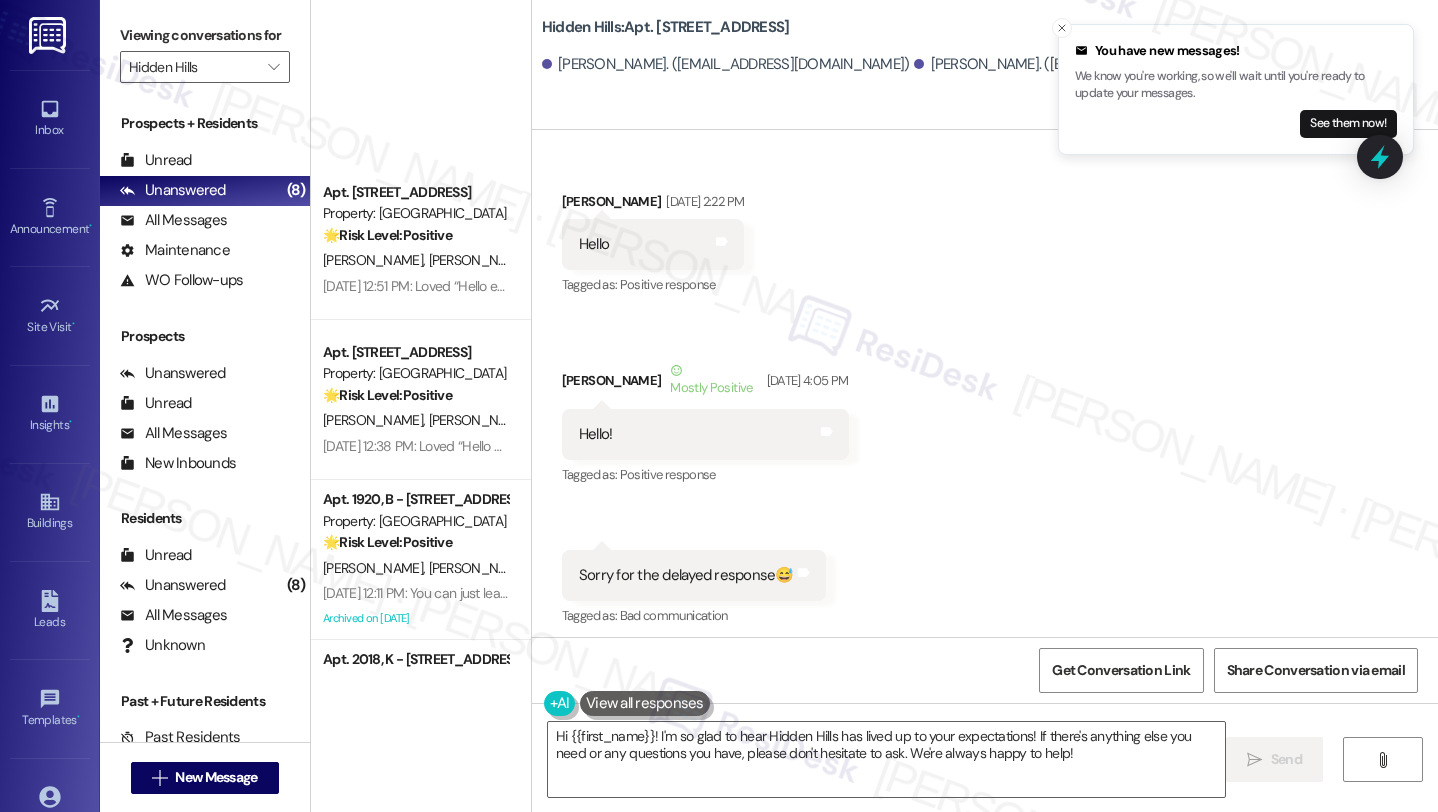 scroll, scrollTop: 0, scrollLeft: 0, axis: both 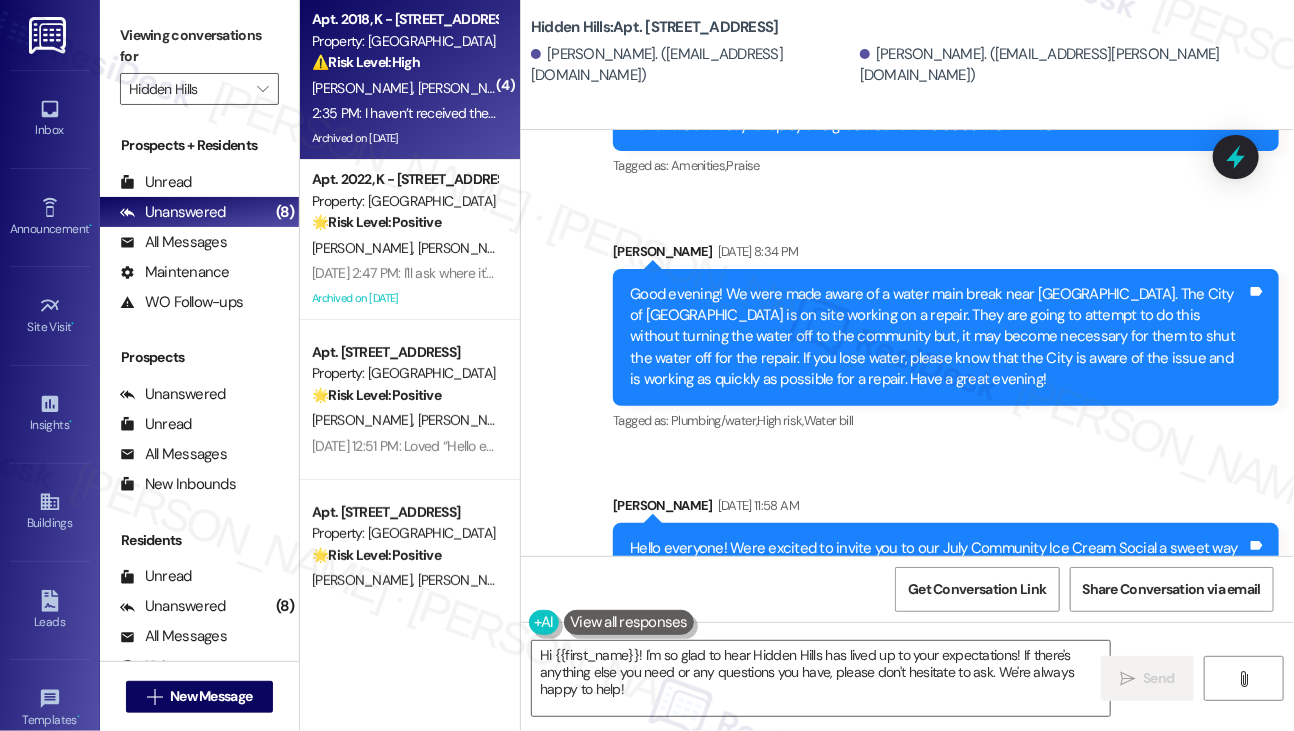 click on "Archived on [DATE]" at bounding box center (404, 138) 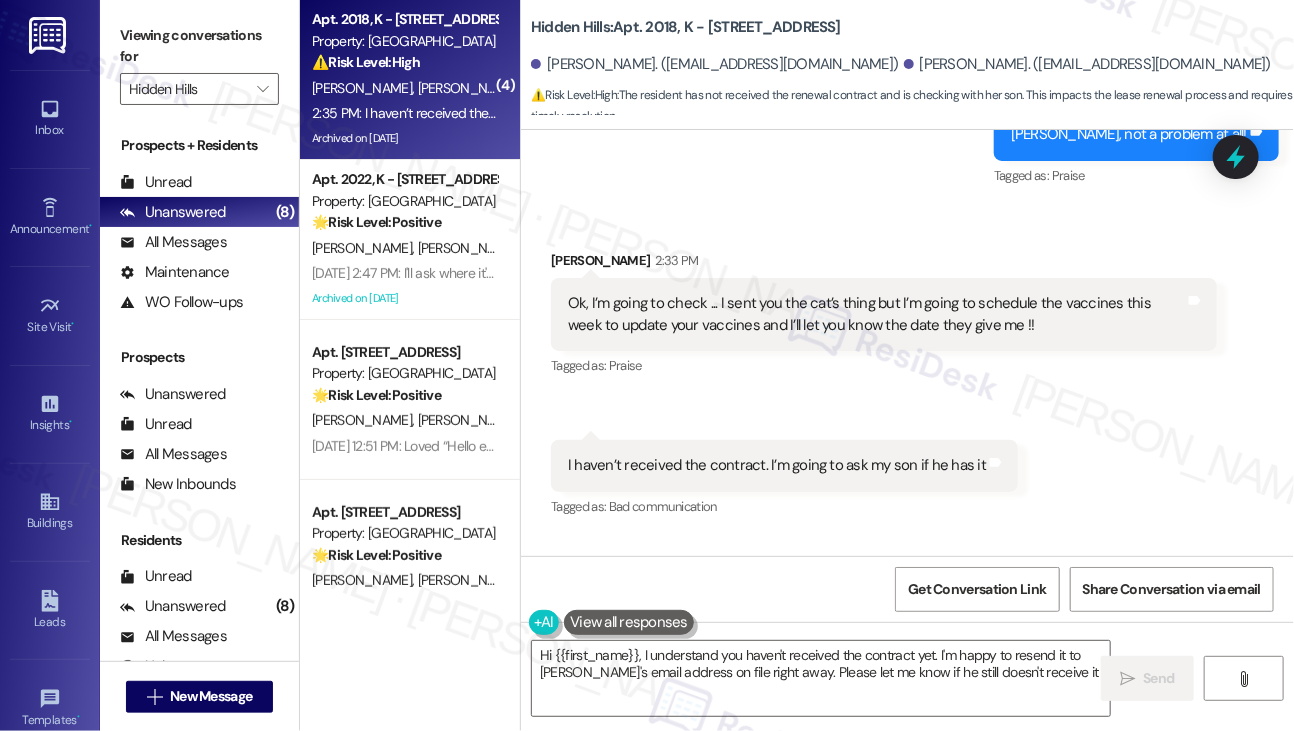 type on "Hi {{first_name}}, I understand you haven't received the contract yet. I'm happy to resend it to [PERSON_NAME]'s email address on file right away. Please let me know if he still doesn't receive it!" 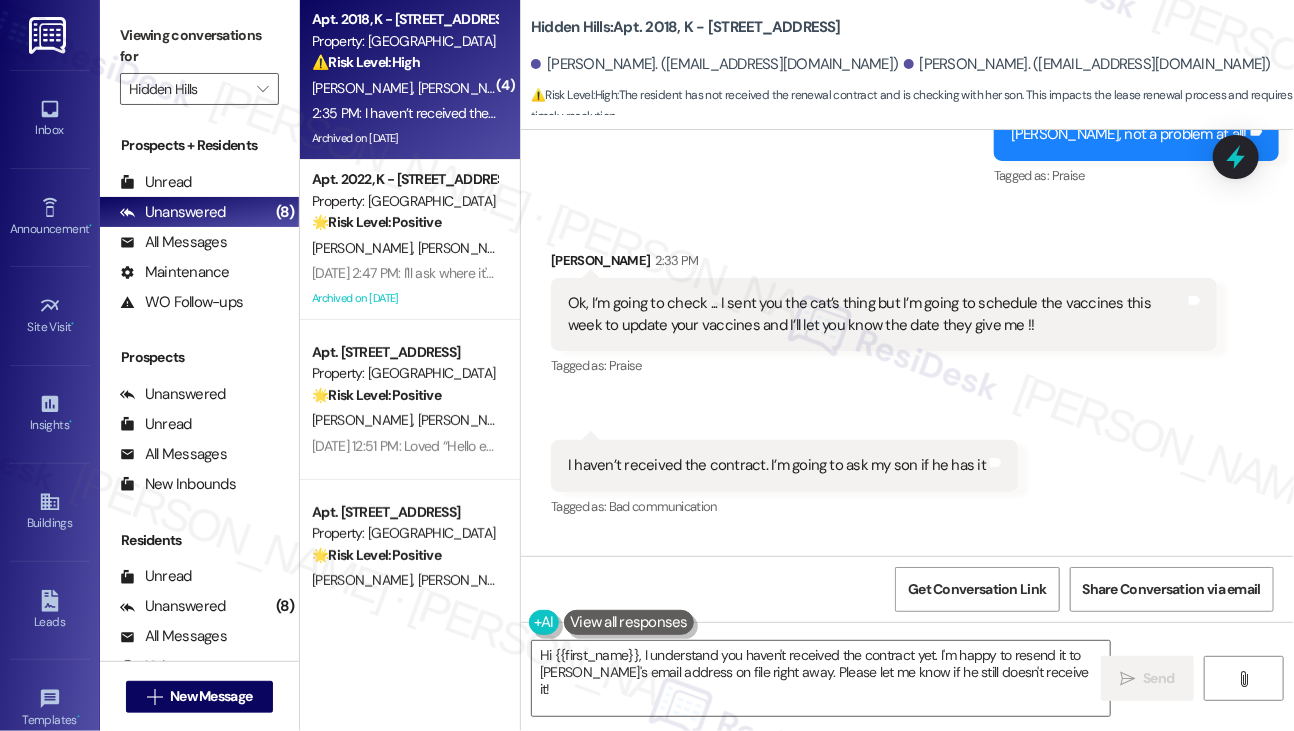 scroll, scrollTop: 48157, scrollLeft: 0, axis: vertical 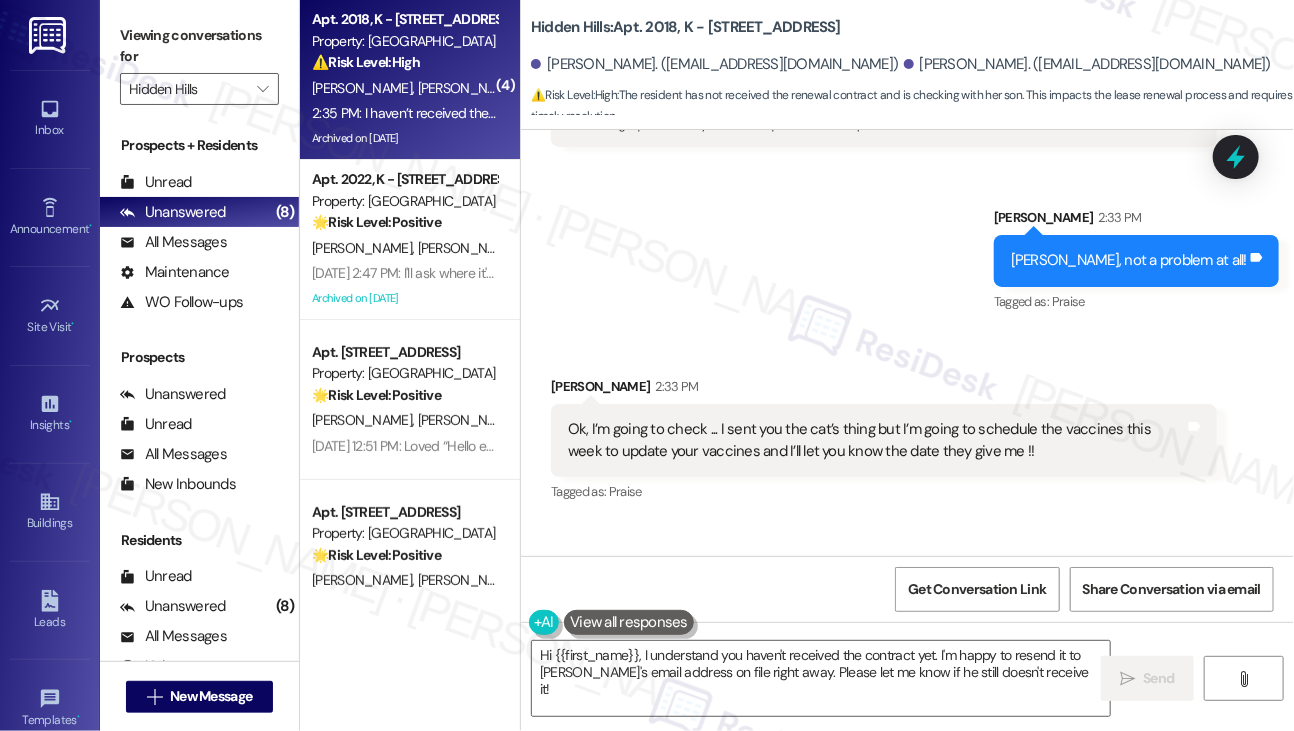 click on "Ok, I’m going to check ... I sent you the cat’s thing but I’m going to schedule the vaccines this week to update your vaccines and I’ll let you know the date they give me !!" at bounding box center [876, 440] 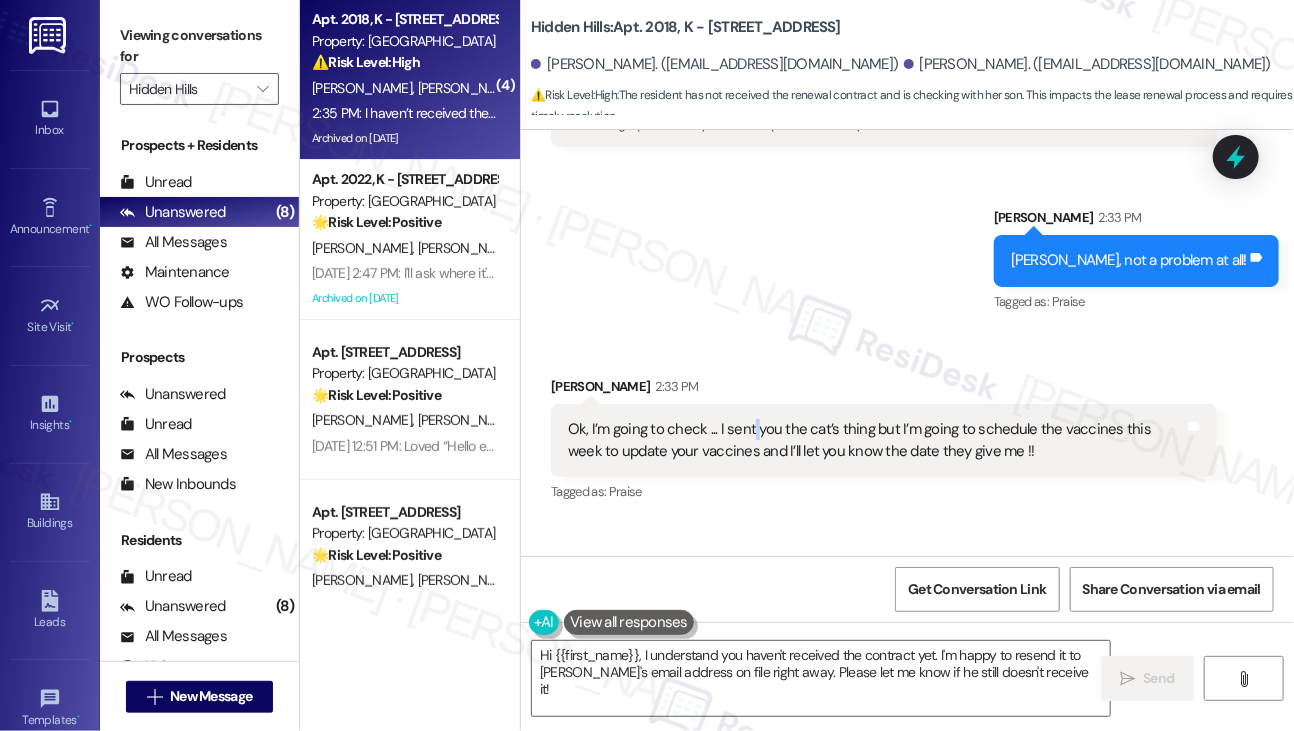 click on "Ok, I’m going to check ... I sent you the cat’s thing but I’m going to schedule the vaccines this week to update your vaccines and I’ll let you know the date they give me !!" at bounding box center [876, 440] 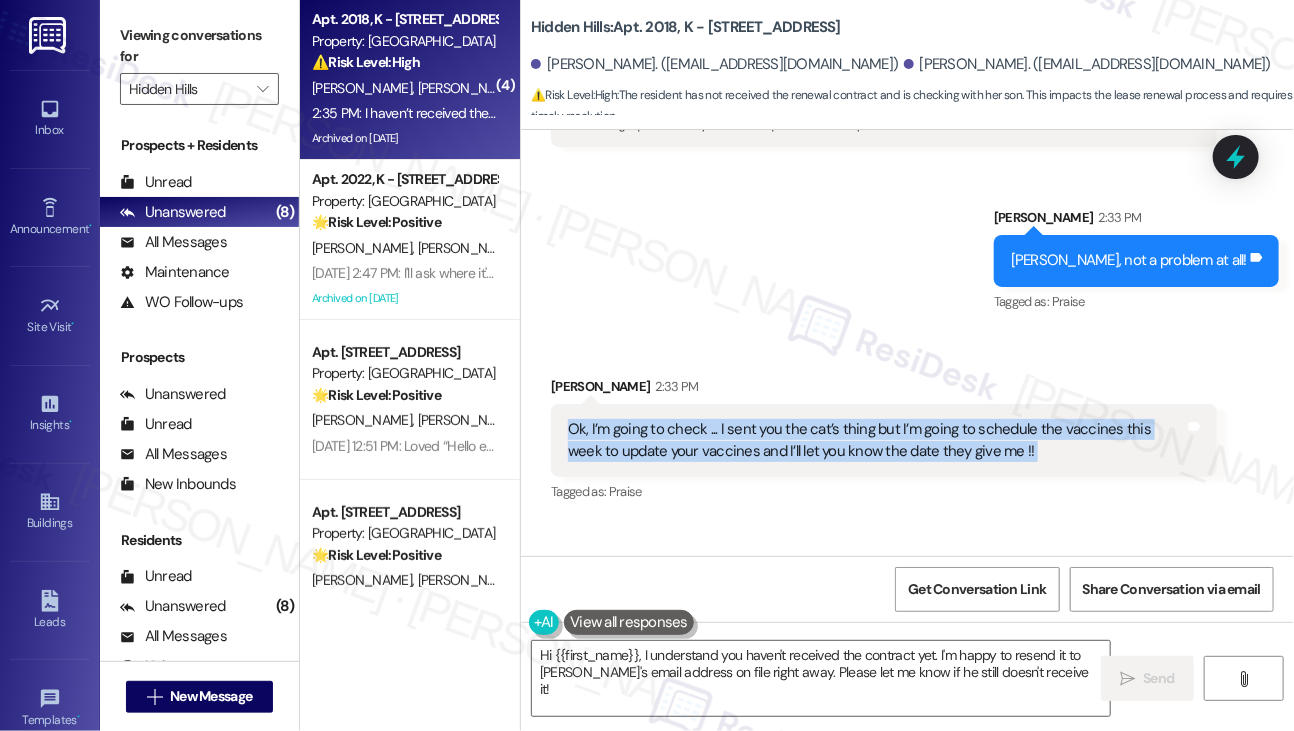 click on "Ok, I’m going to check ... I sent you the cat’s thing but I’m going to schedule the vaccines this week to update your vaccines and I’ll let you know the date they give me !!" at bounding box center [876, 440] 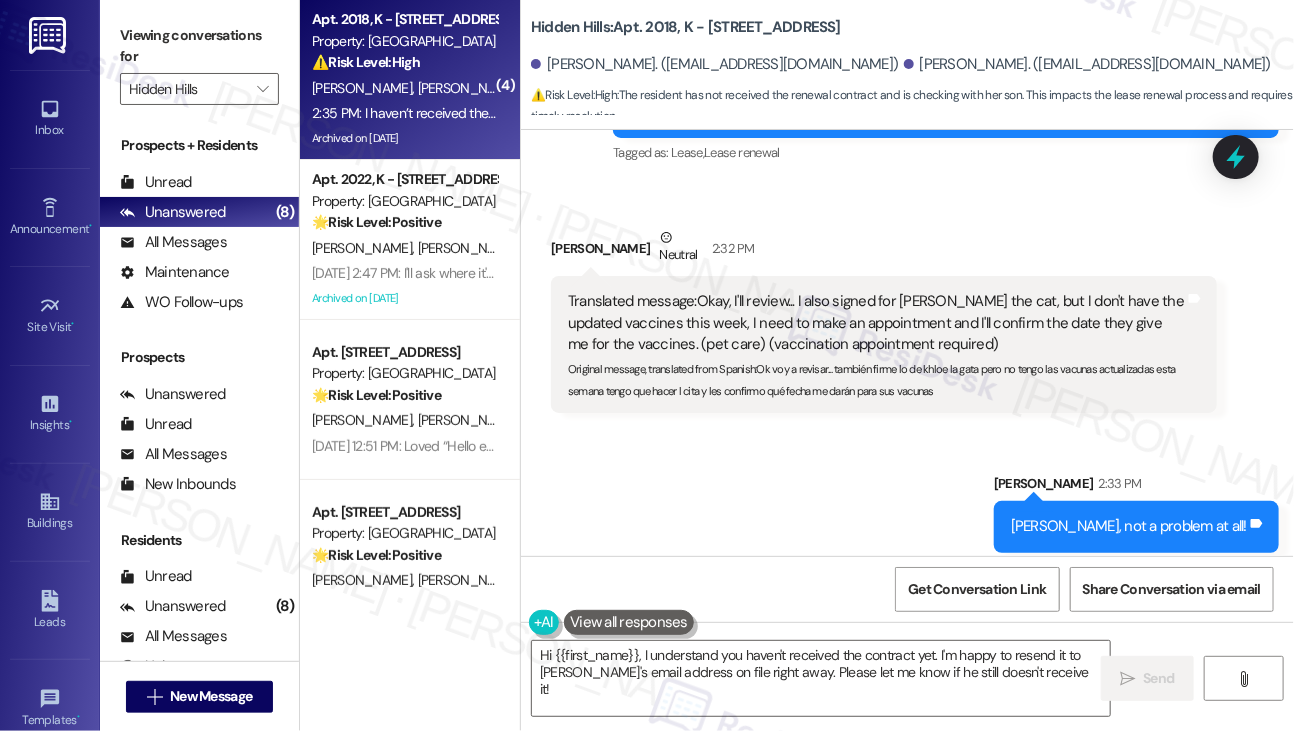 scroll, scrollTop: 47857, scrollLeft: 0, axis: vertical 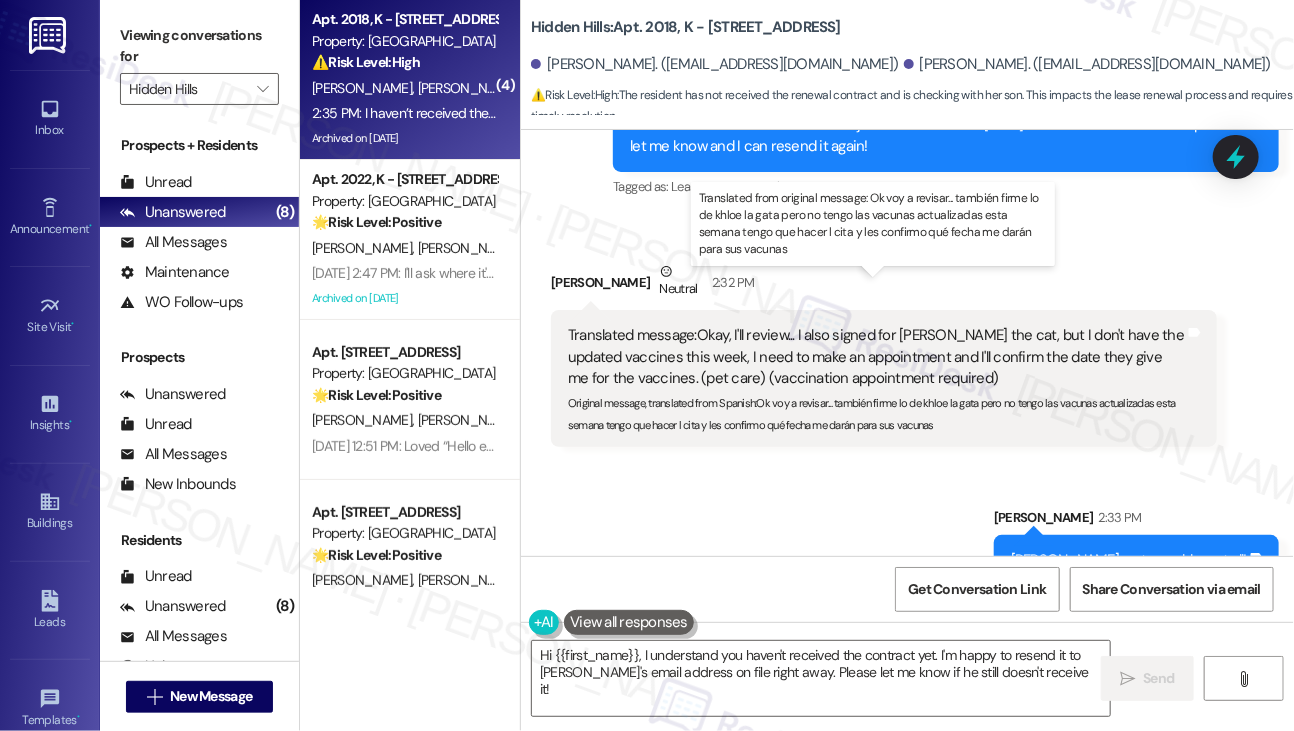 click on "Translated message:  Okay, I'll review... I also signed for [PERSON_NAME] the cat, but I don't have the updated vaccines this week, I need to make an appointment and I'll confirm the date they give me for the vaccines. (pet care) (vaccination appointment required)" at bounding box center [876, 357] 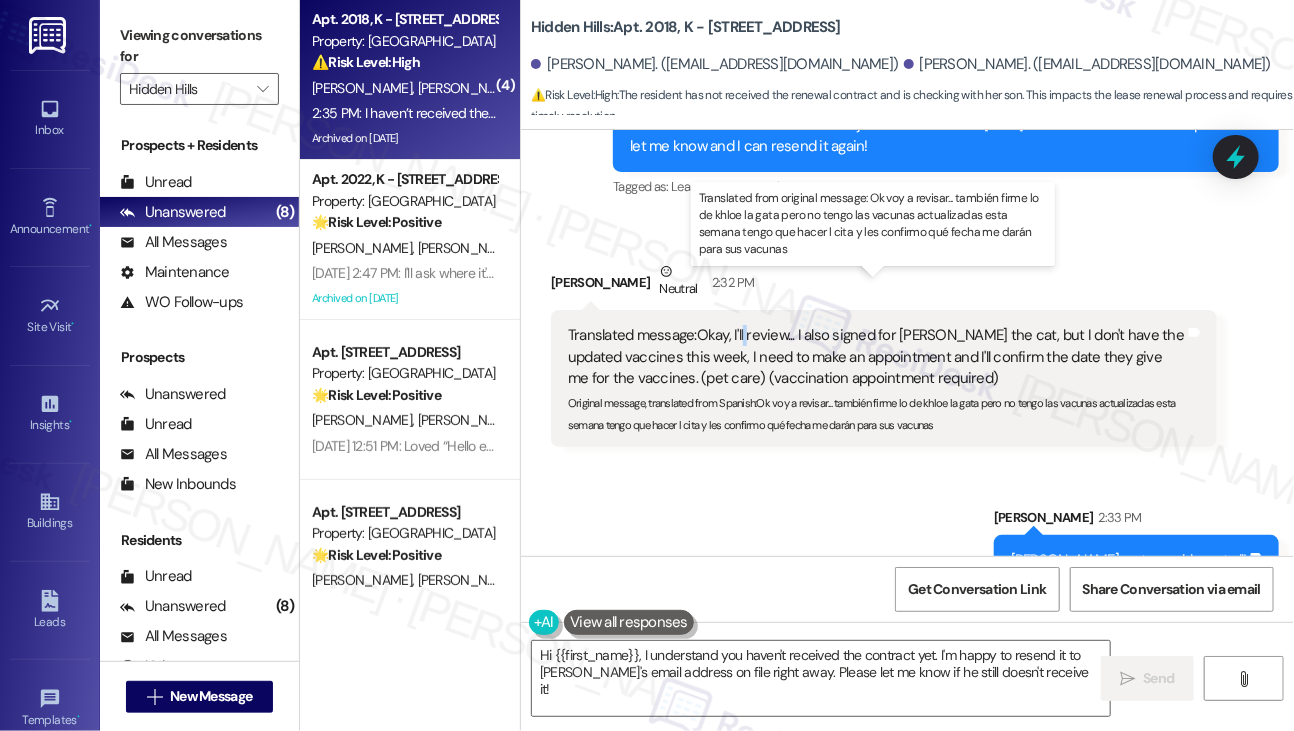 click on "Translated message:  Okay, I'll review... I also signed for [PERSON_NAME] the cat, but I don't have the updated vaccines this week, I need to make an appointment and I'll confirm the date they give me for the vaccines. (pet care) (vaccination appointment required)" at bounding box center [876, 357] 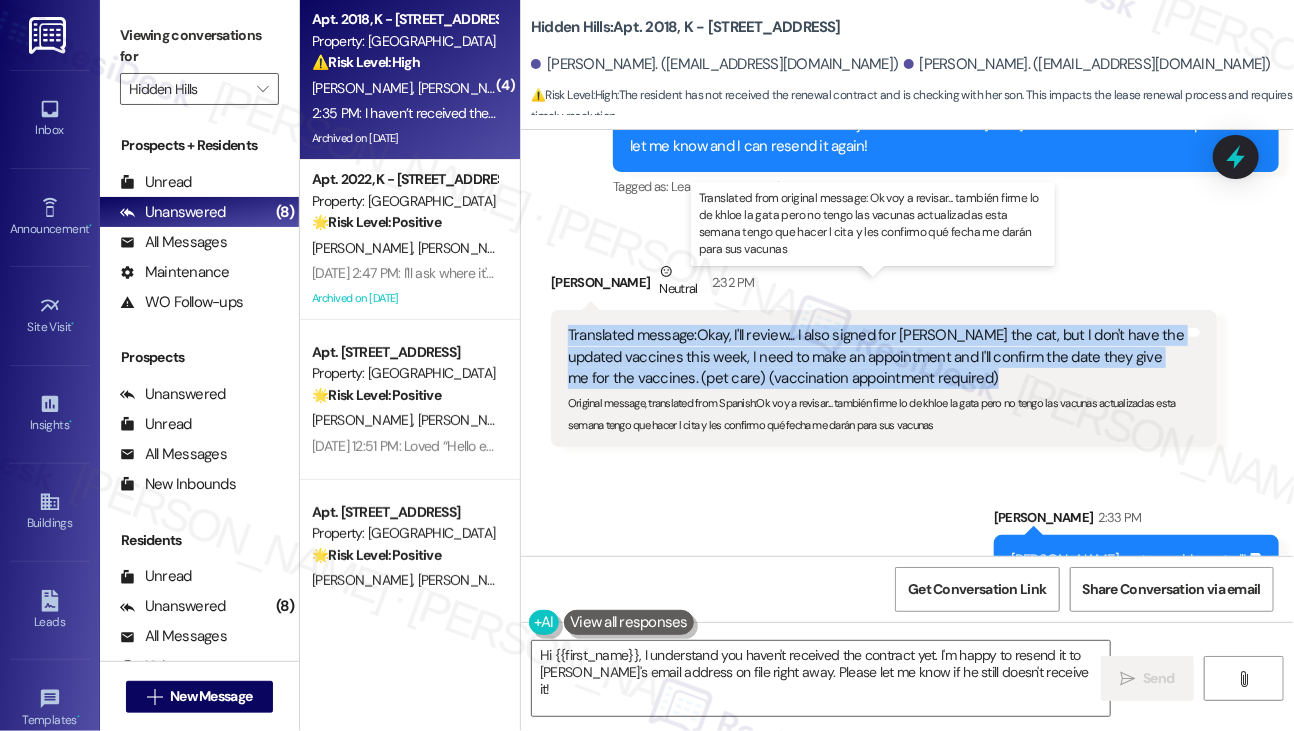 click on "Translated message:  Okay, I'll review... I also signed for [PERSON_NAME] the cat, but I don't have the updated vaccines this week, I need to make an appointment and I'll confirm the date they give me for the vaccines. (pet care) (vaccination appointment required)" at bounding box center (876, 357) 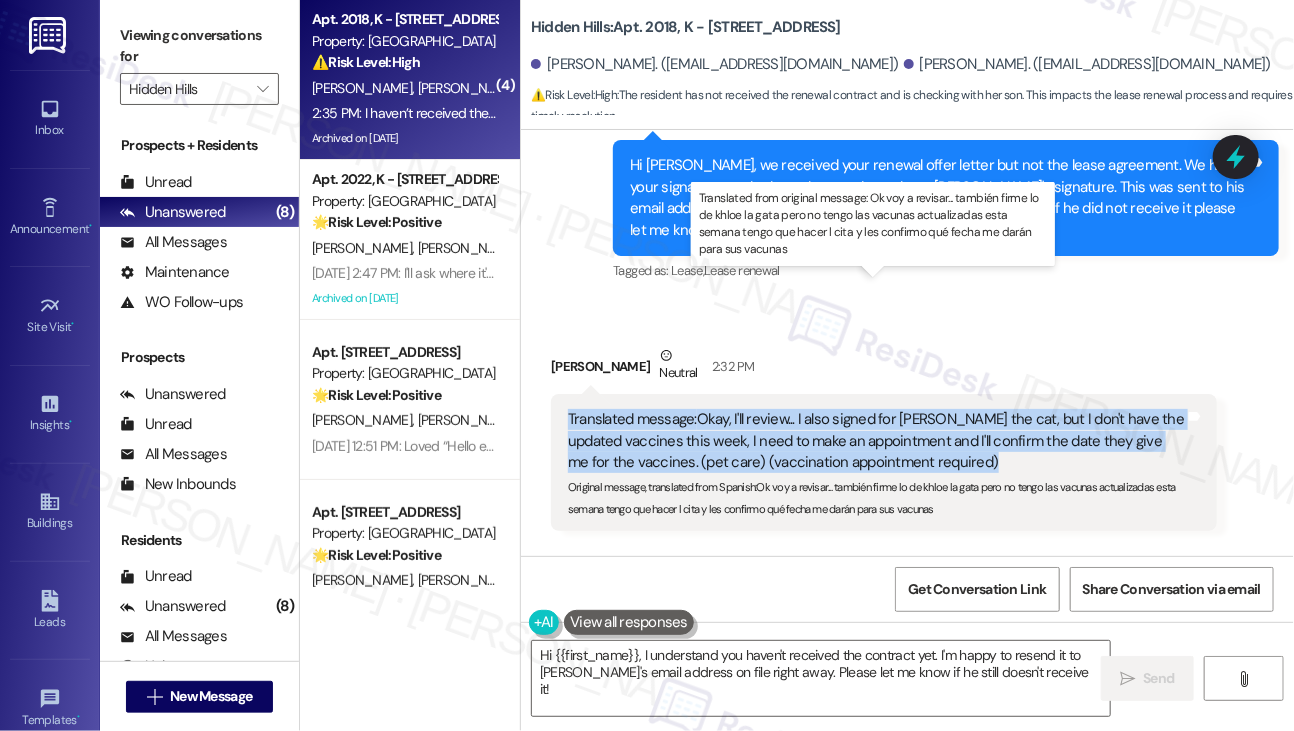 scroll, scrollTop: 47657, scrollLeft: 0, axis: vertical 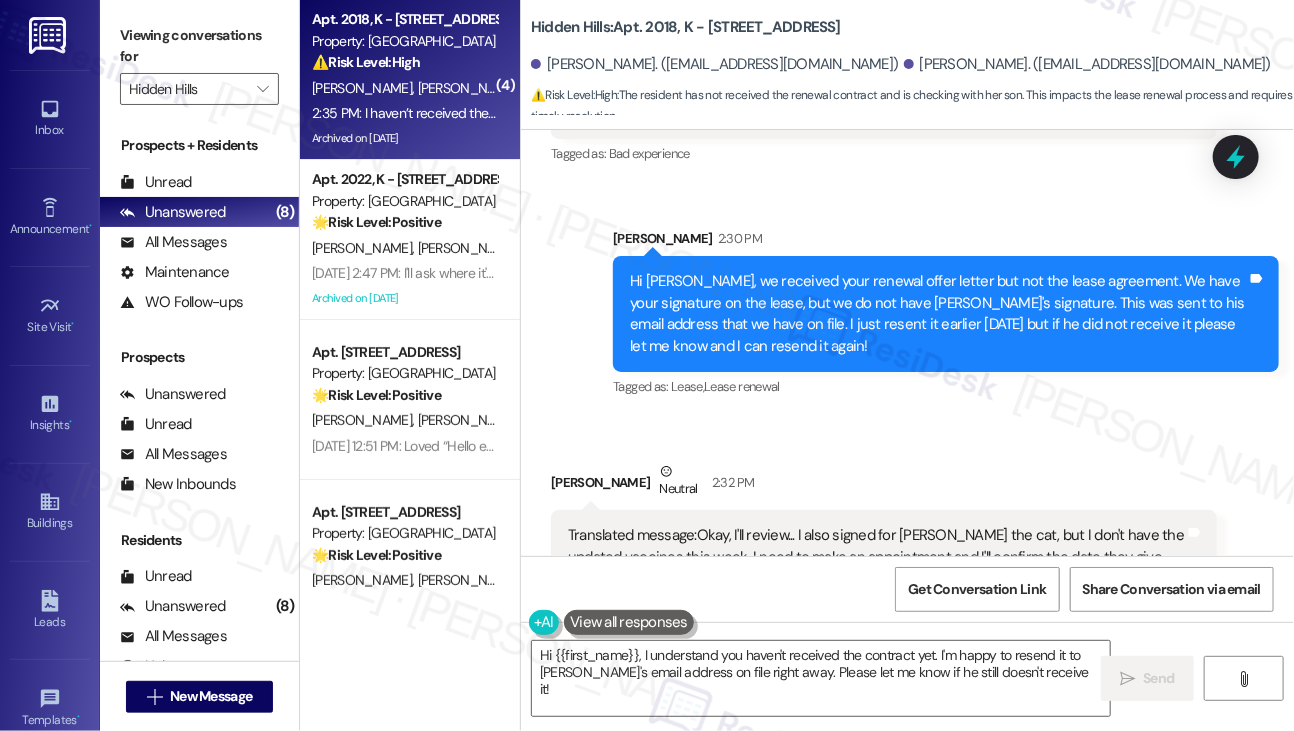 click on "Hi [PERSON_NAME], we received your renewal offer letter but not the lease agreement.  We have your signature on the lease, but we do not have [PERSON_NAME]'s signature.  This was sent to his email address that we have on file.  I just resent it earlier [DATE] but if he did not receive it please let me know and I can resend it again!" at bounding box center [938, 314] 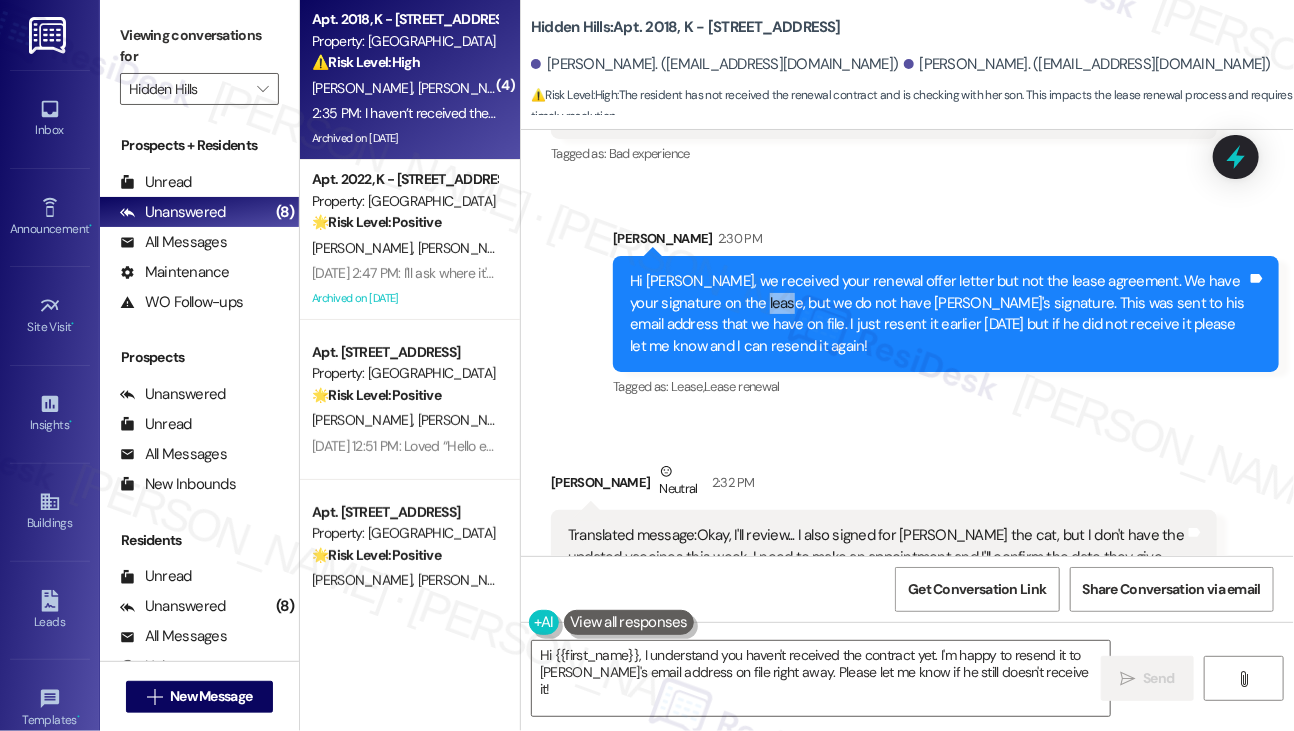 click on "Hi [PERSON_NAME], we received your renewal offer letter but not the lease agreement.  We have your signature on the lease, but we do not have [PERSON_NAME]'s signature.  This was sent to his email address that we have on file.  I just resent it earlier [DATE] but if he did not receive it please let me know and I can resend it again!" at bounding box center (938, 314) 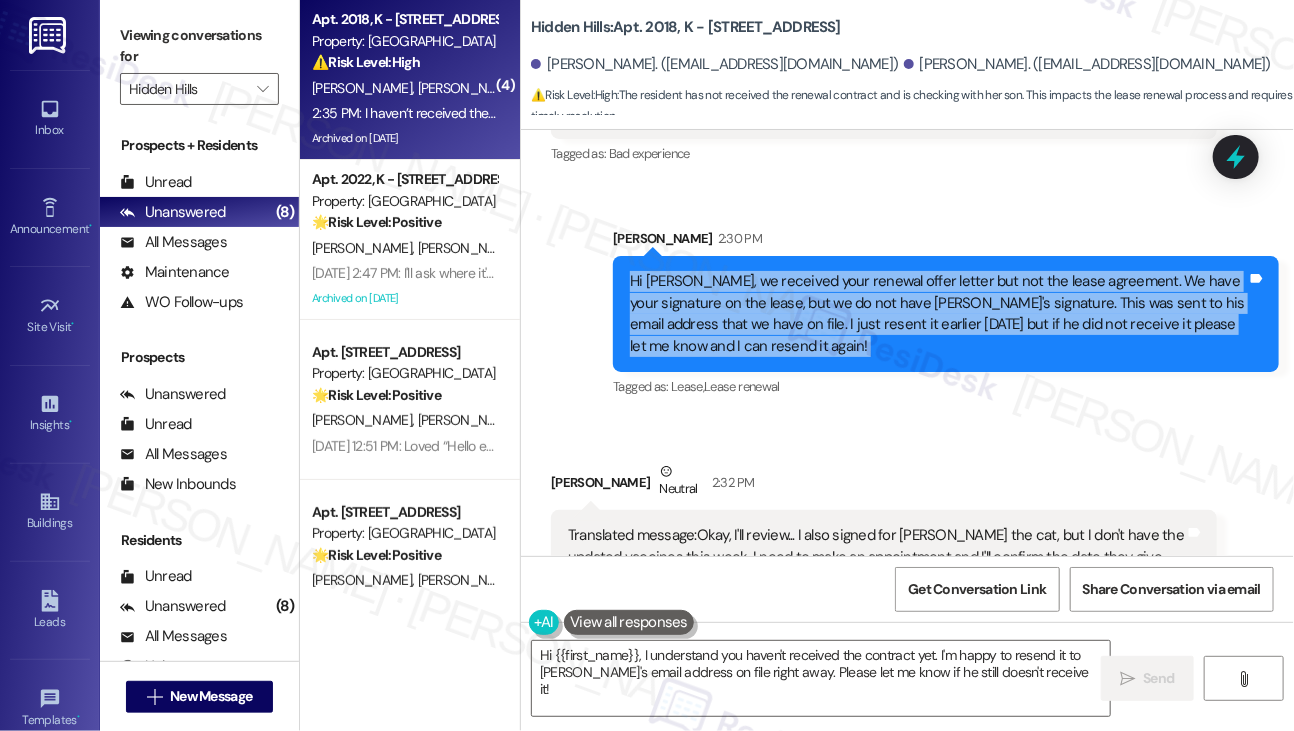 click on "Hi [PERSON_NAME], we received your renewal offer letter but not the lease agreement.  We have your signature on the lease, but we do not have [PERSON_NAME]'s signature.  This was sent to his email address that we have on file.  I just resent it earlier [DATE] but if he did not receive it please let me know and I can resend it again!" at bounding box center (938, 314) 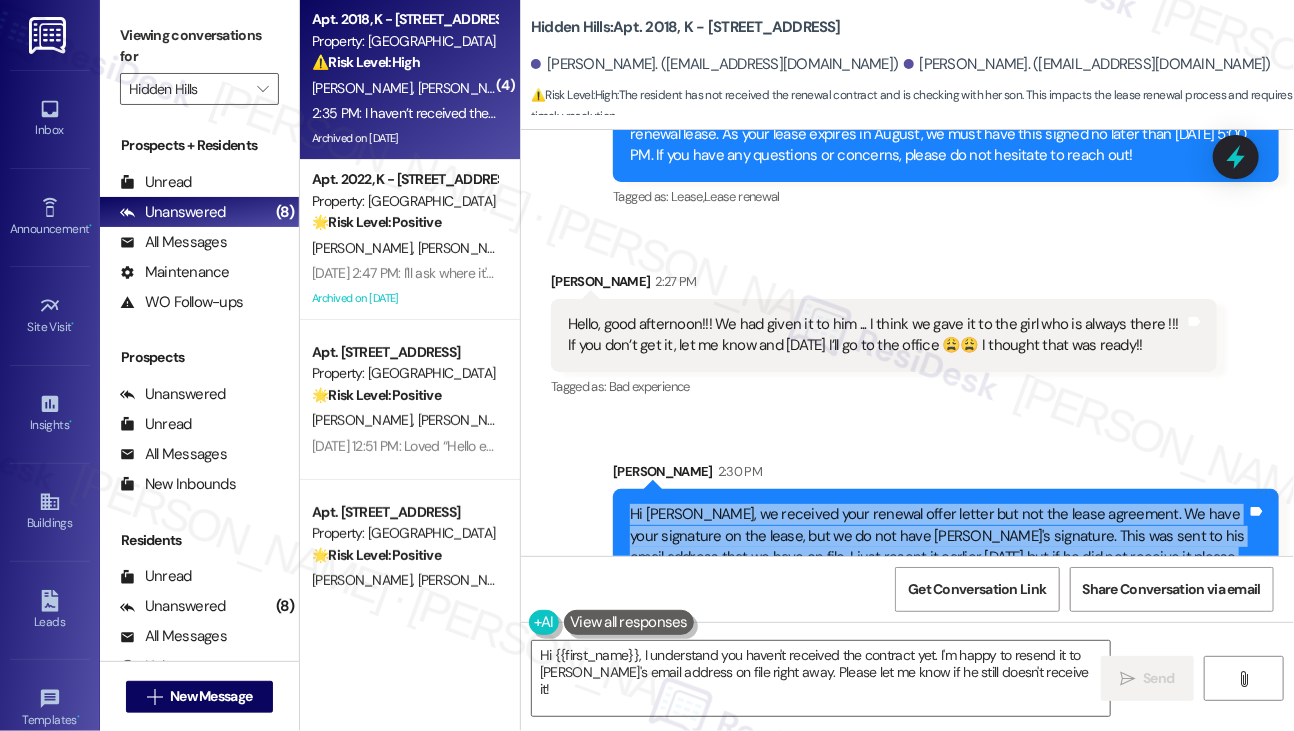 scroll, scrollTop: 47357, scrollLeft: 0, axis: vertical 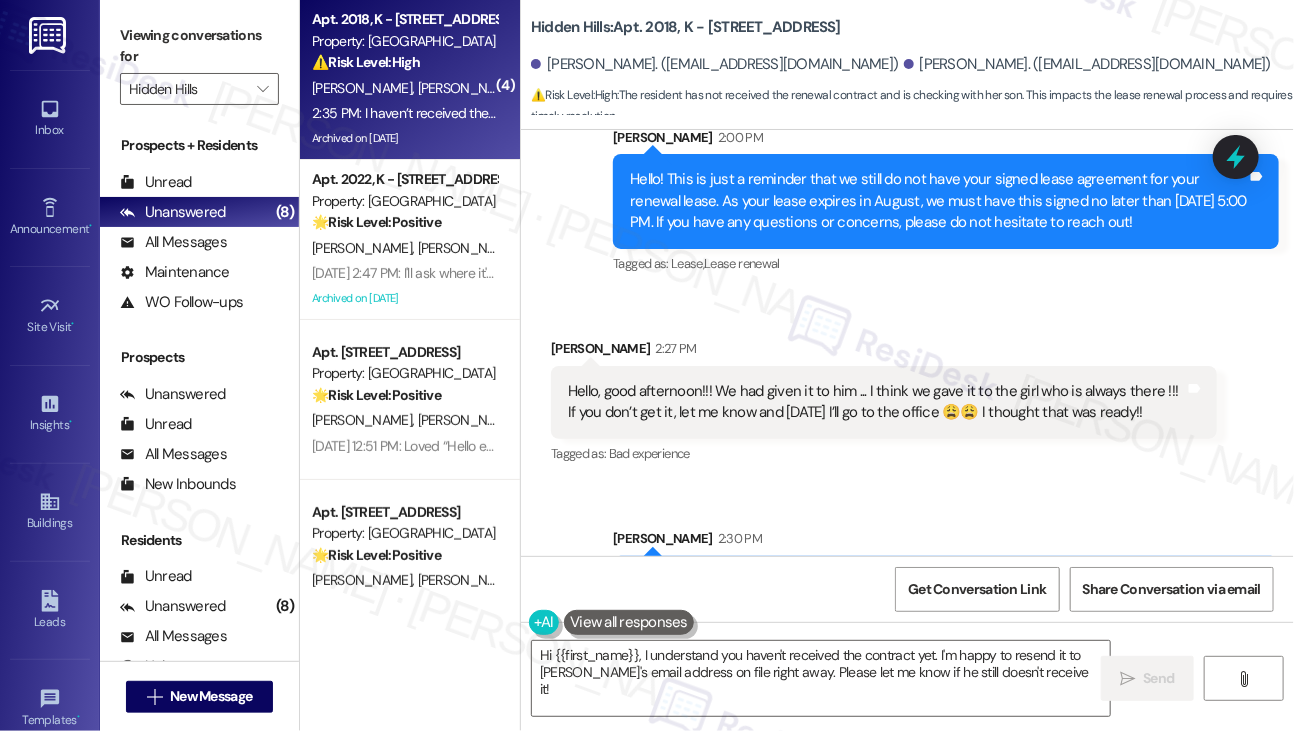 click on "Hello, good afternoon!!! We had given it to him ... I think we gave it to the girl who is always there !!! If you don’t get it, let me know and [DATE] I’ll go to the office 😩😩 I thought that was ready!!" at bounding box center [876, 402] 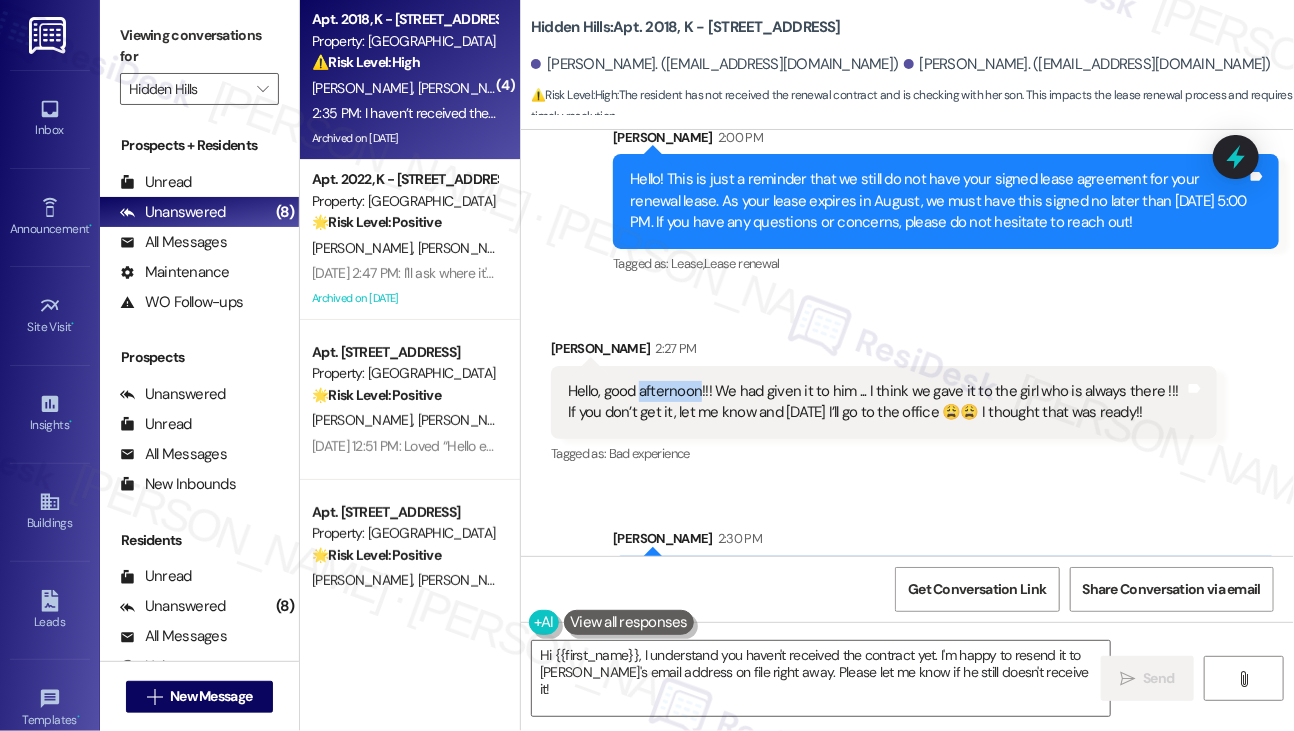 click on "Hello, good afternoon!!! We had given it to him ... I think we gave it to the girl who is always there !!! If you don’t get it, let me know and [DATE] I’ll go to the office 😩😩 I thought that was ready!!" at bounding box center [876, 402] 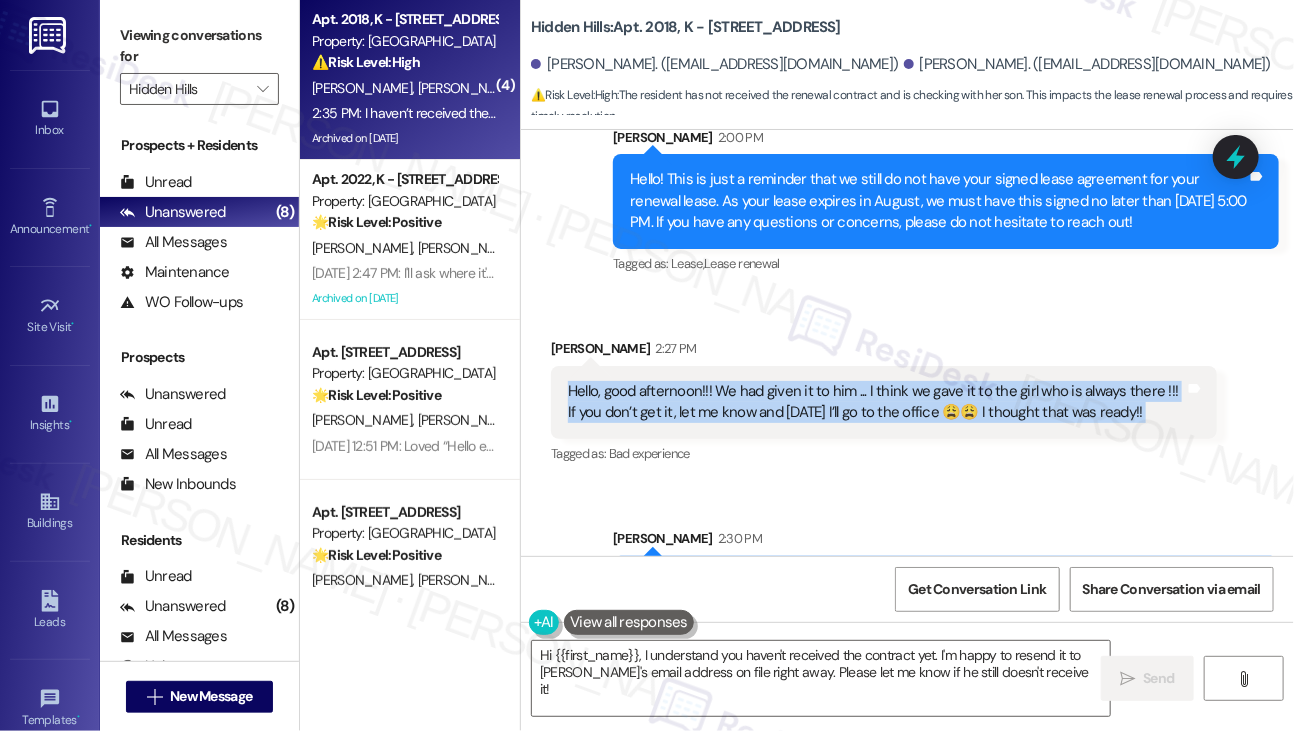 click on "Hello, good afternoon!!! We had given it to him ... I think we gave it to the girl who is always there !!! If you don’t get it, let me know and [DATE] I’ll go to the office 😩😩 I thought that was ready!!" at bounding box center (876, 402) 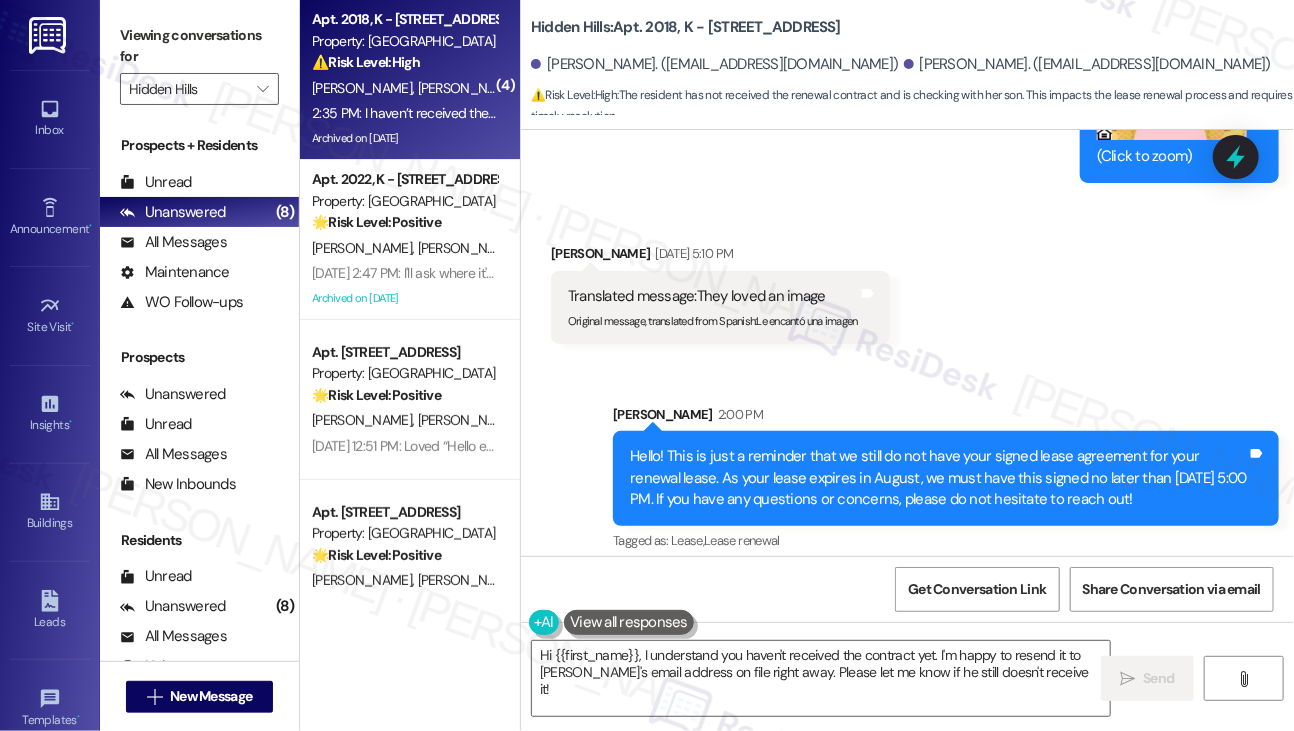 scroll, scrollTop: 46957, scrollLeft: 0, axis: vertical 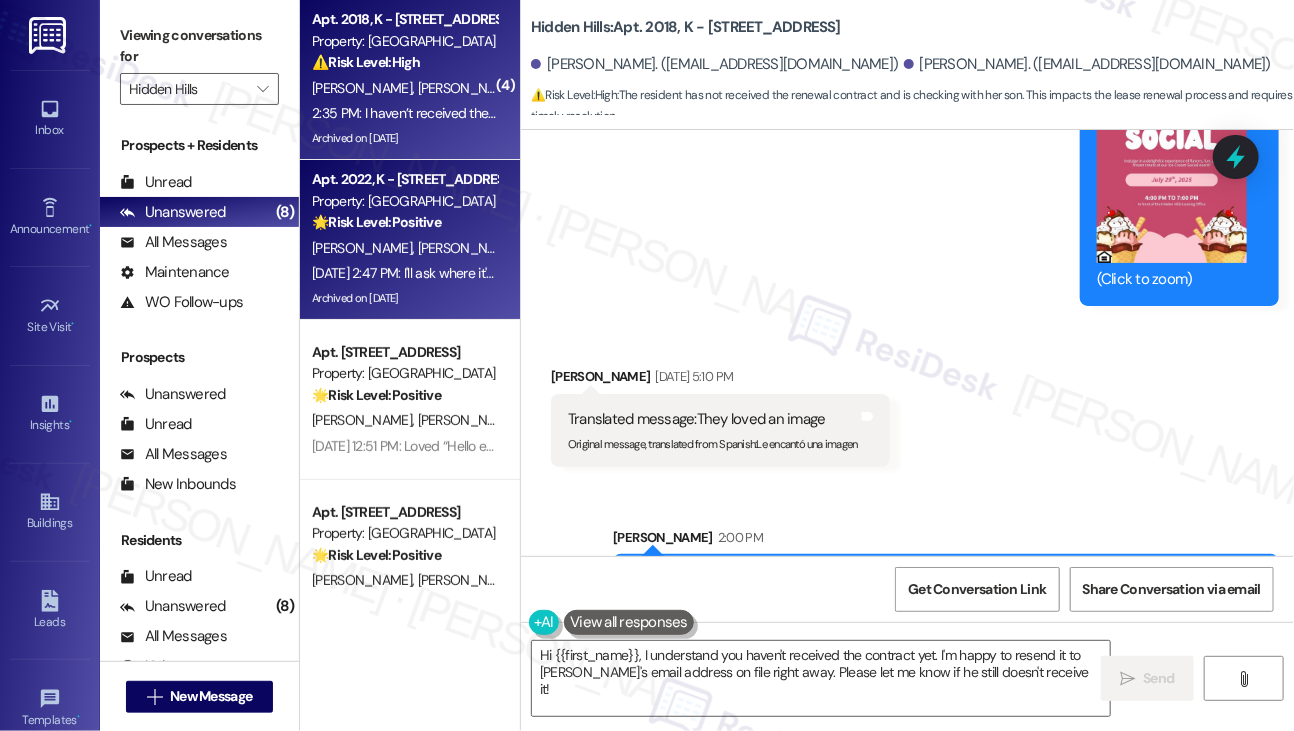 click on "[DATE] 2:47 PM: I'll ask where it's been placed and get back to you if we can't find it. Thank you! [DATE] 2:47 PM: I'll ask where it's been placed and get back to you if we can't find it. Thank you!" at bounding box center (583, 273) 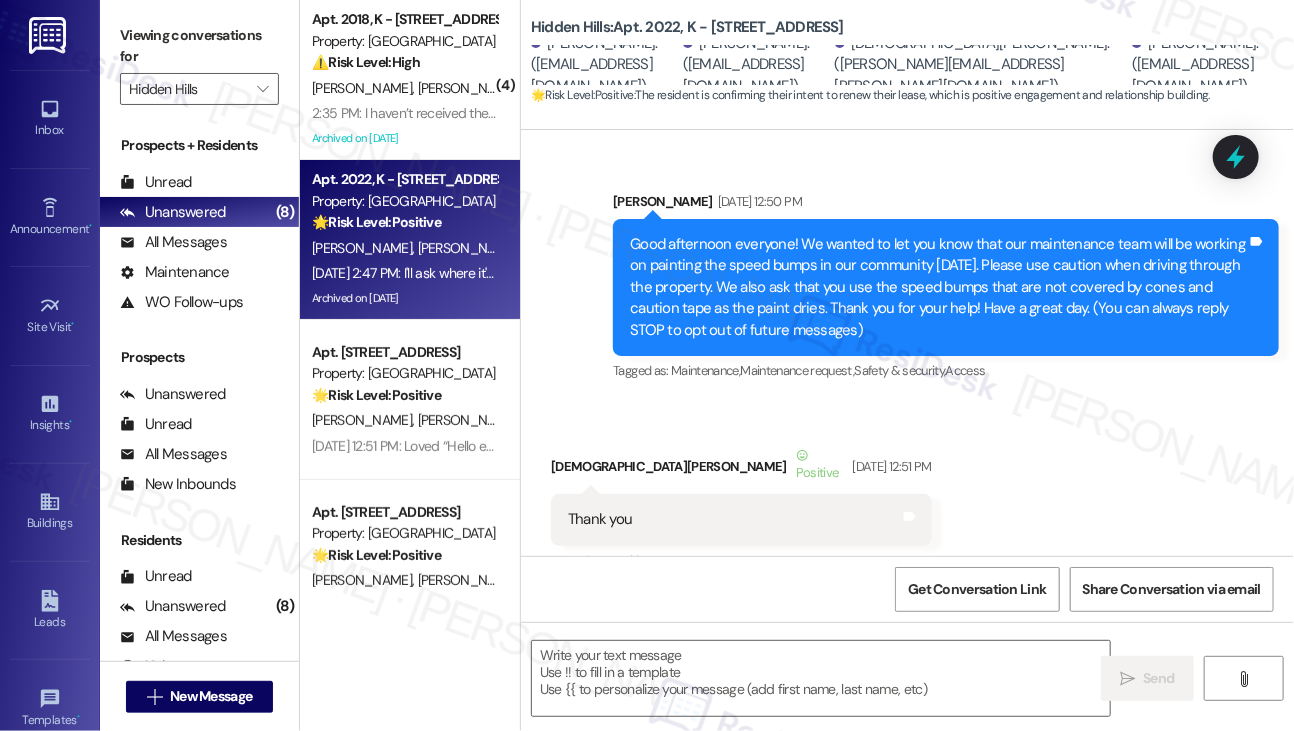 type on "Fetching suggested responses. Please feel free to read through the conversation in the meantime." 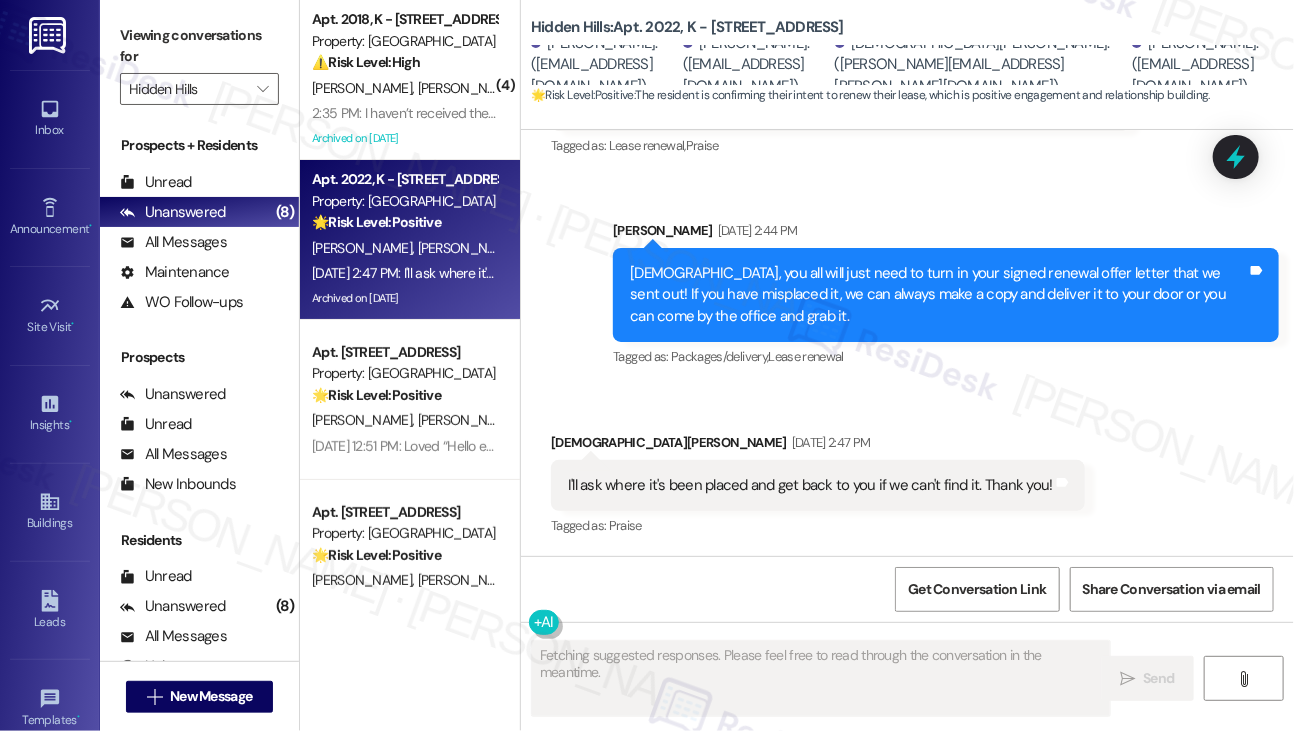 scroll, scrollTop: 49872, scrollLeft: 0, axis: vertical 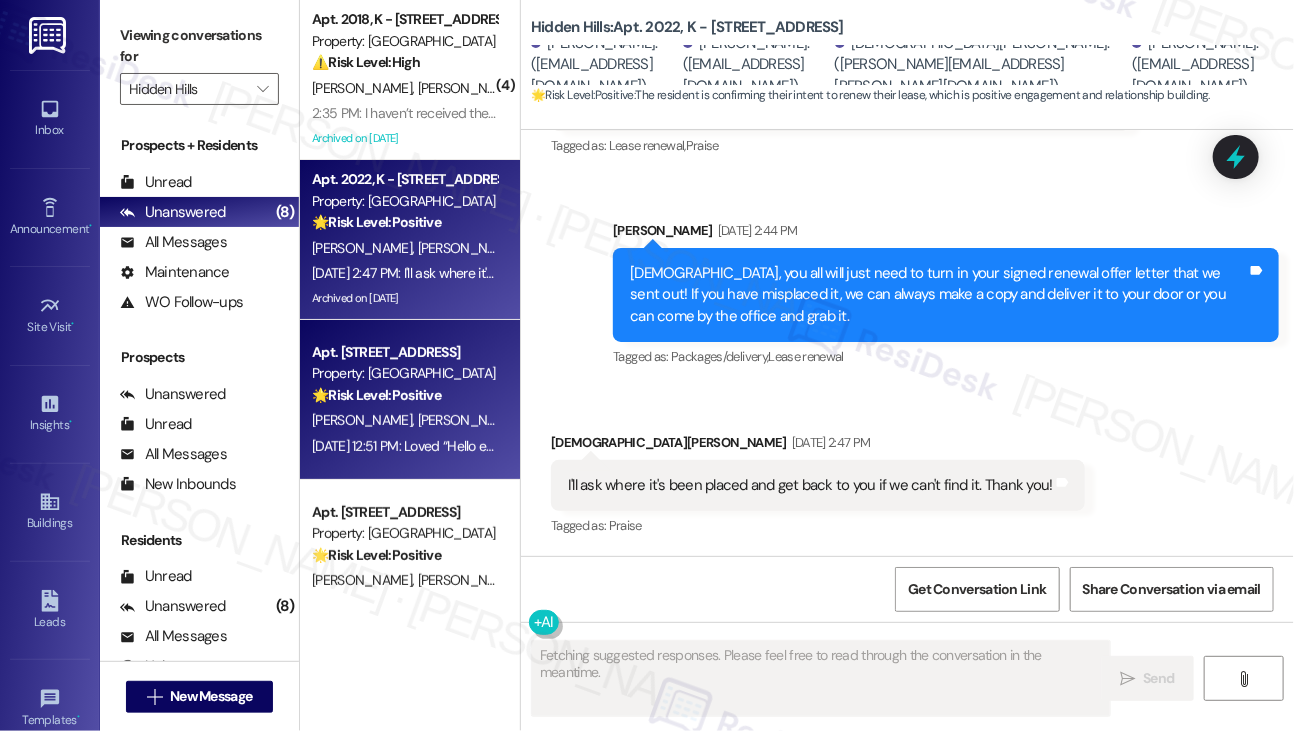 click on "🌟  Risk Level:  Positive The resident is expressing positive sentiment about a community event announcement, indicating positive engagement and relationship building." at bounding box center [404, 395] 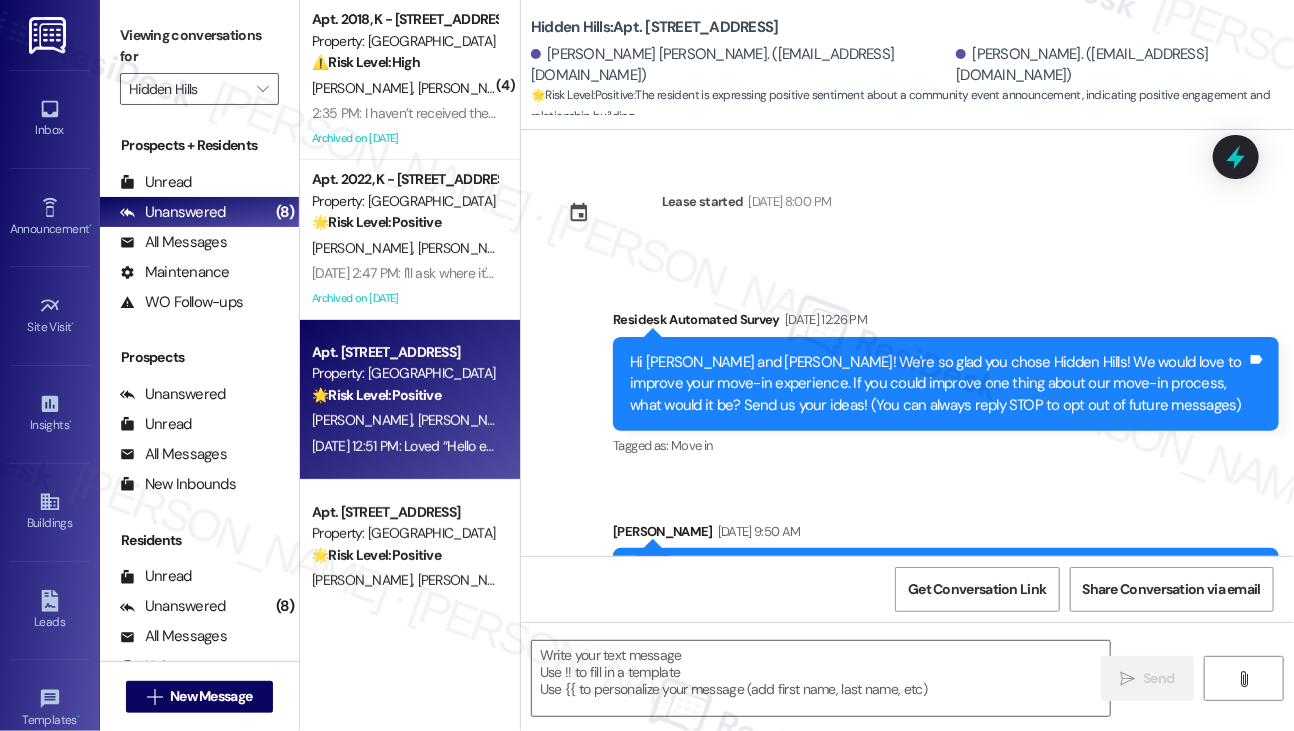 scroll, scrollTop: 3896, scrollLeft: 0, axis: vertical 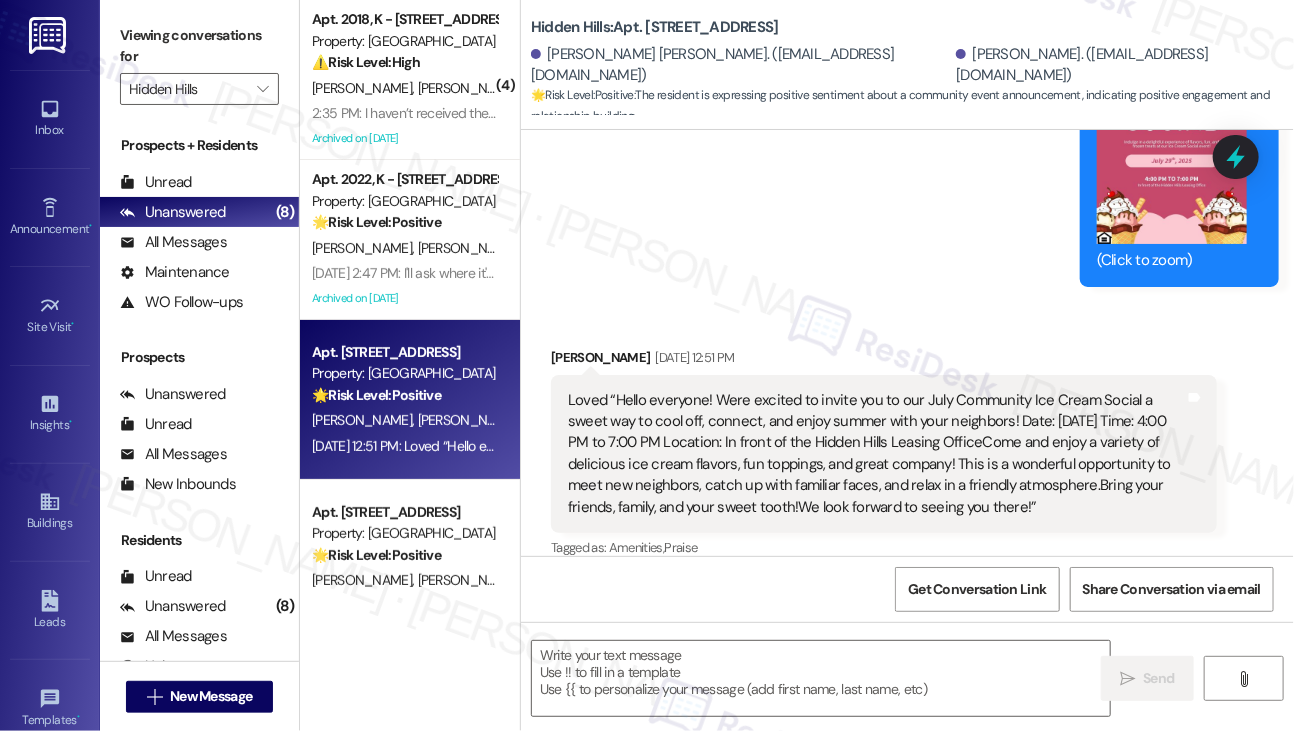 type on "Fetching suggested responses. Please feel free to read through the conversation in the meantime." 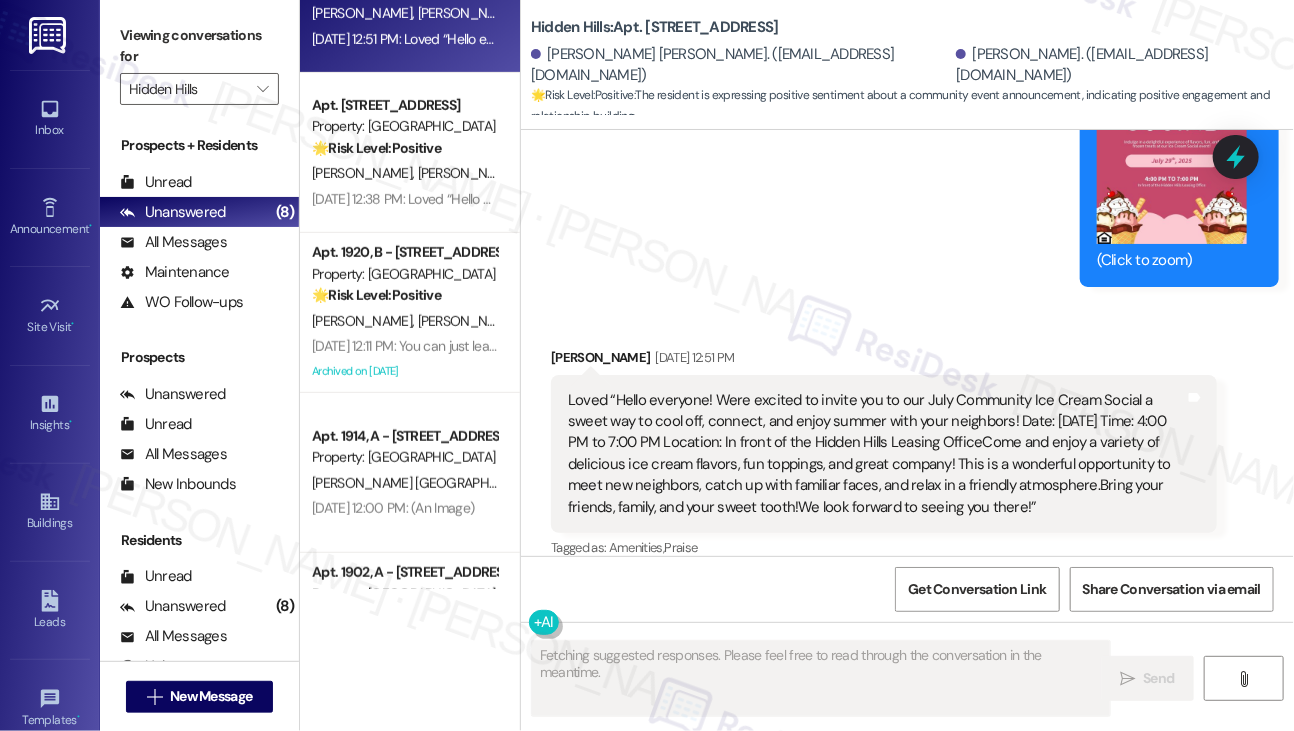 scroll, scrollTop: 691, scrollLeft: 0, axis: vertical 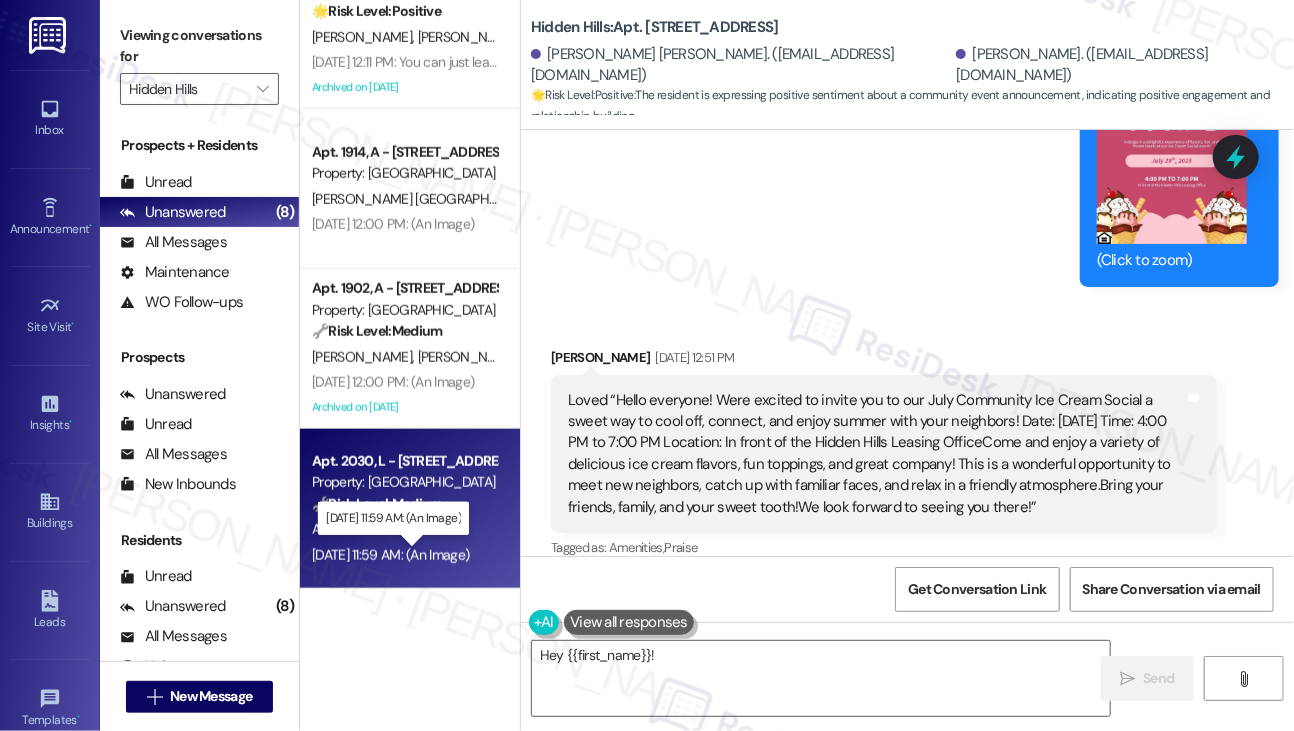 click on "[DATE] 11:59 AM: (An Image) [DATE] 11:59 AM: (An Image)" at bounding box center (390, 555) 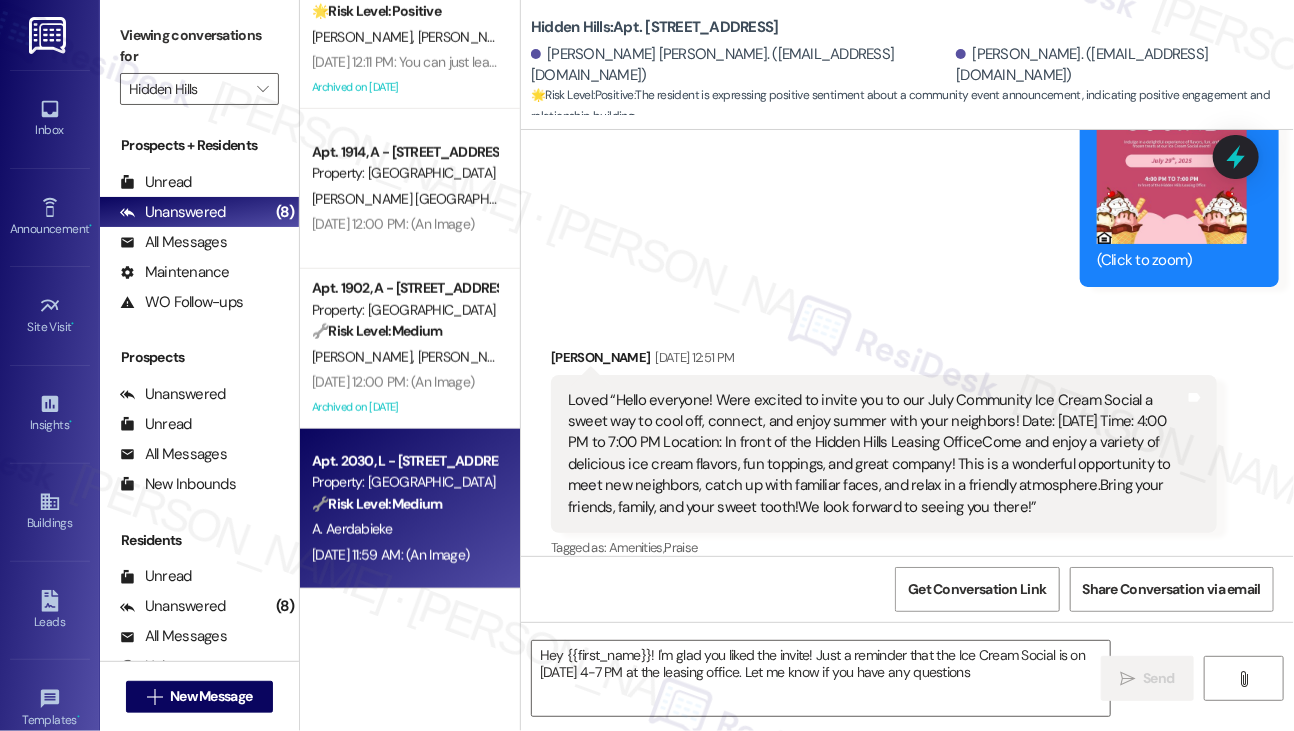 type on "Hey {{first_name}}! I'm glad you liked the invite! Just a reminder that the Ice Cream Social is on [DATE] 4-7 PM at the leasing office. Let me know if you have any questions!" 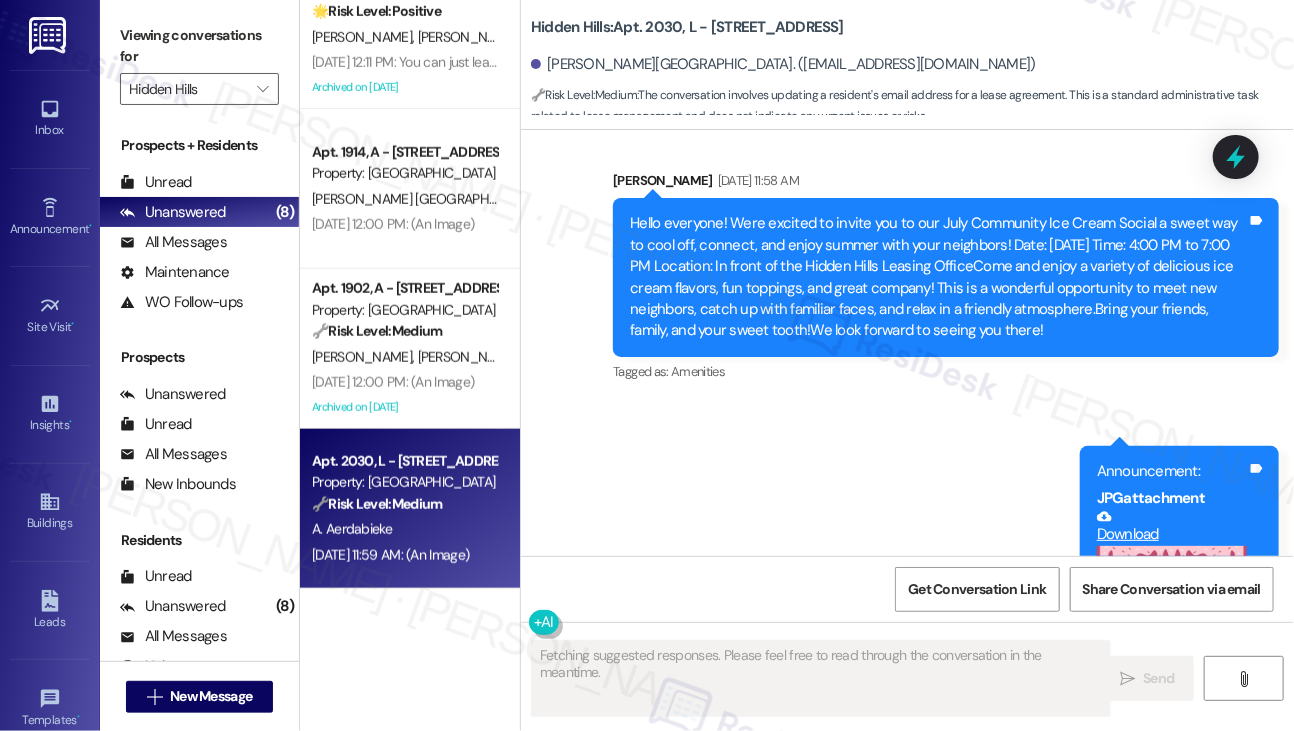 scroll, scrollTop: 14552, scrollLeft: 0, axis: vertical 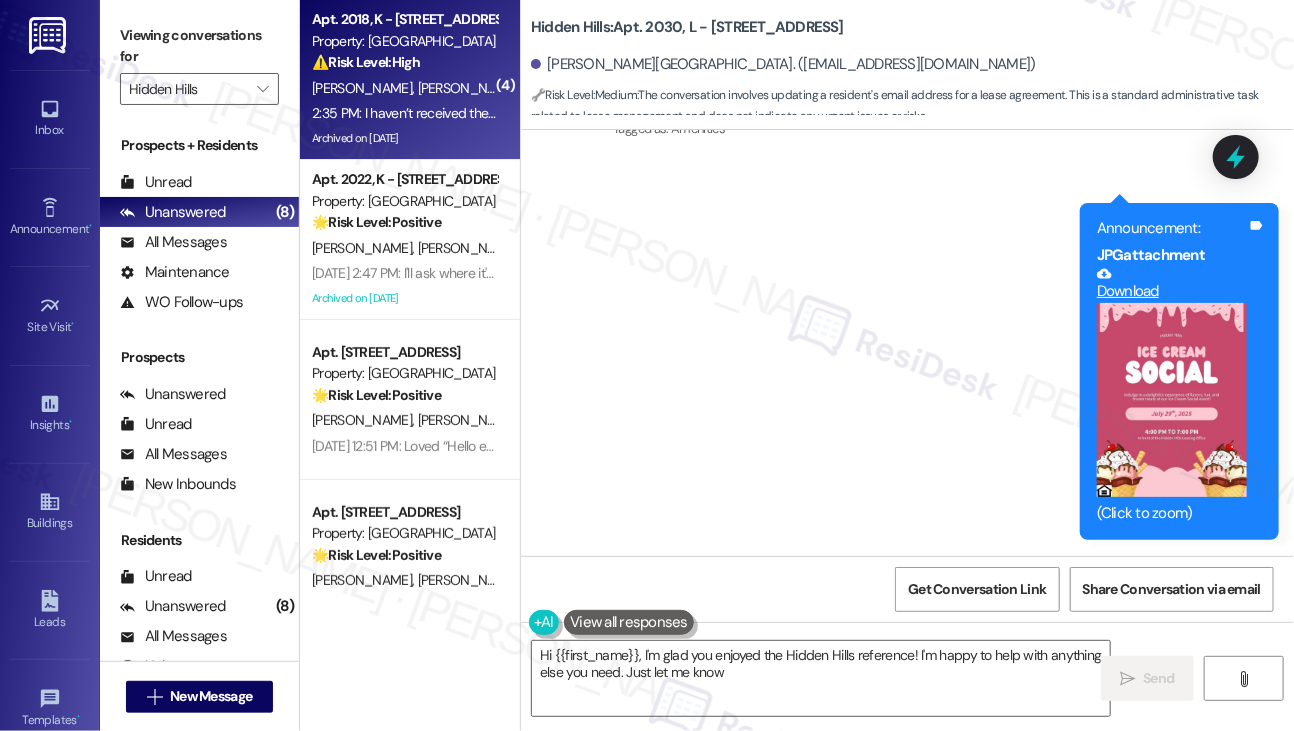 type on "Hi {{first_name}}, I'm glad you enjoyed the Hidden Hills reference! I'm happy to help with anything else you need. Just let me know!" 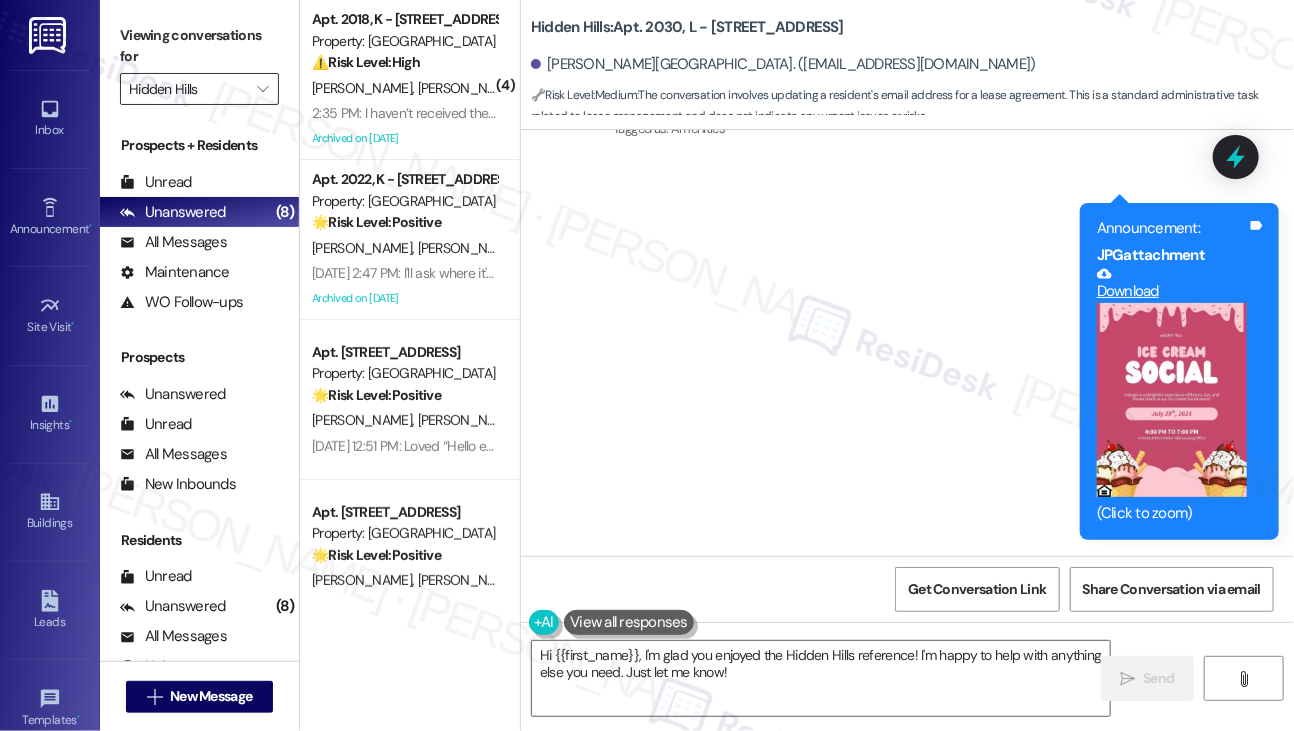 click on "Hidden Hills" at bounding box center (188, 89) 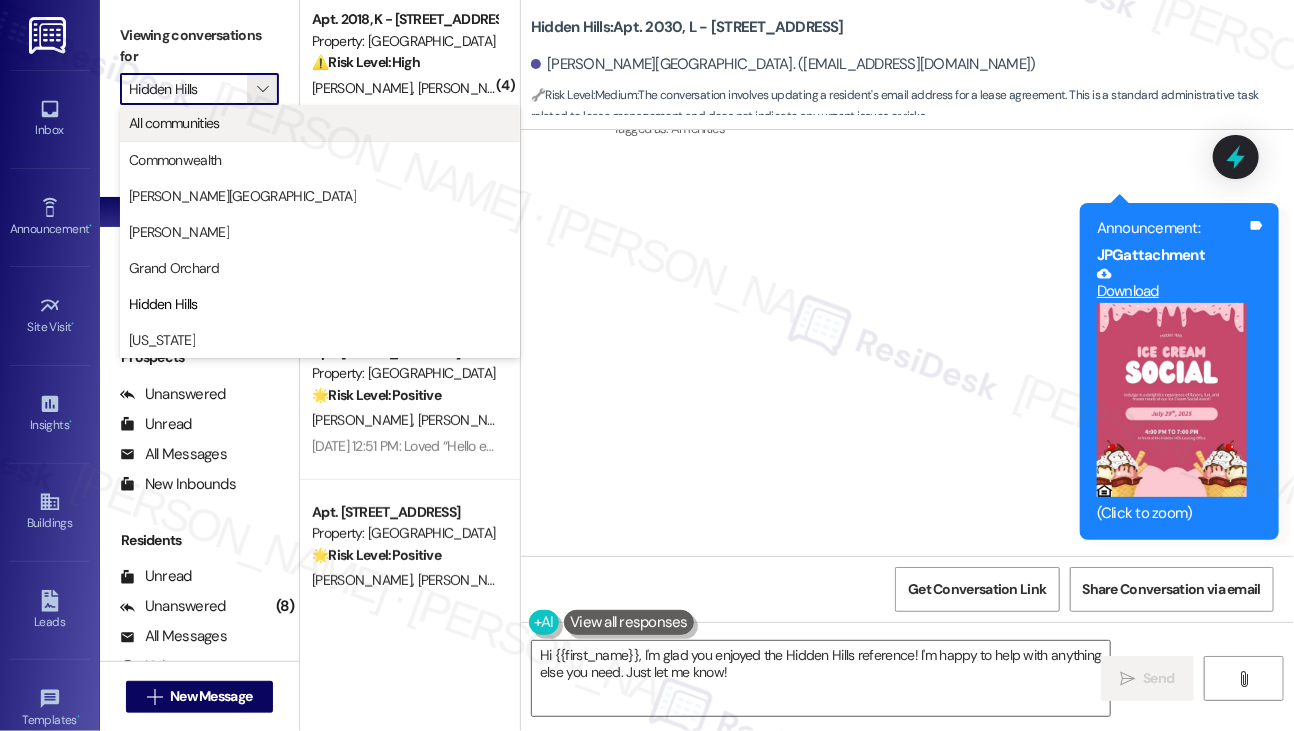 click on "All communities" at bounding box center [174, 123] 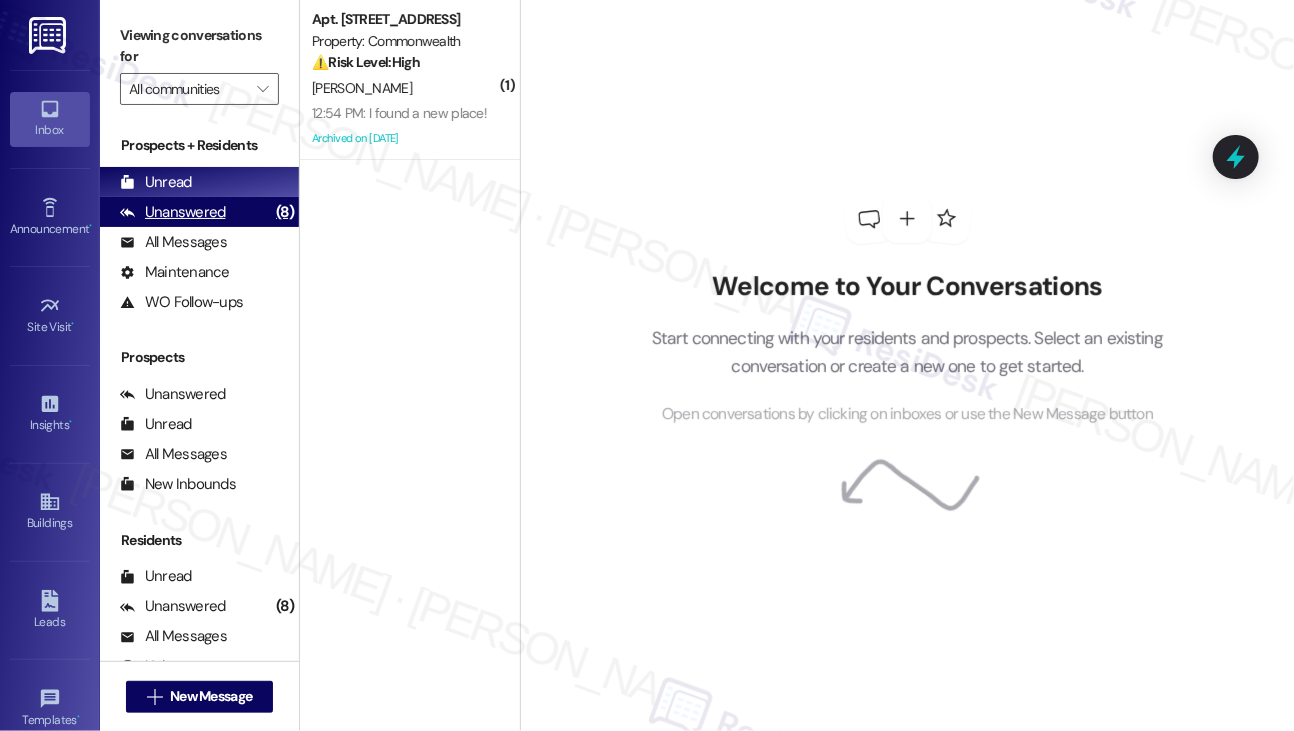 click on "Unanswered (8)" at bounding box center [199, 212] 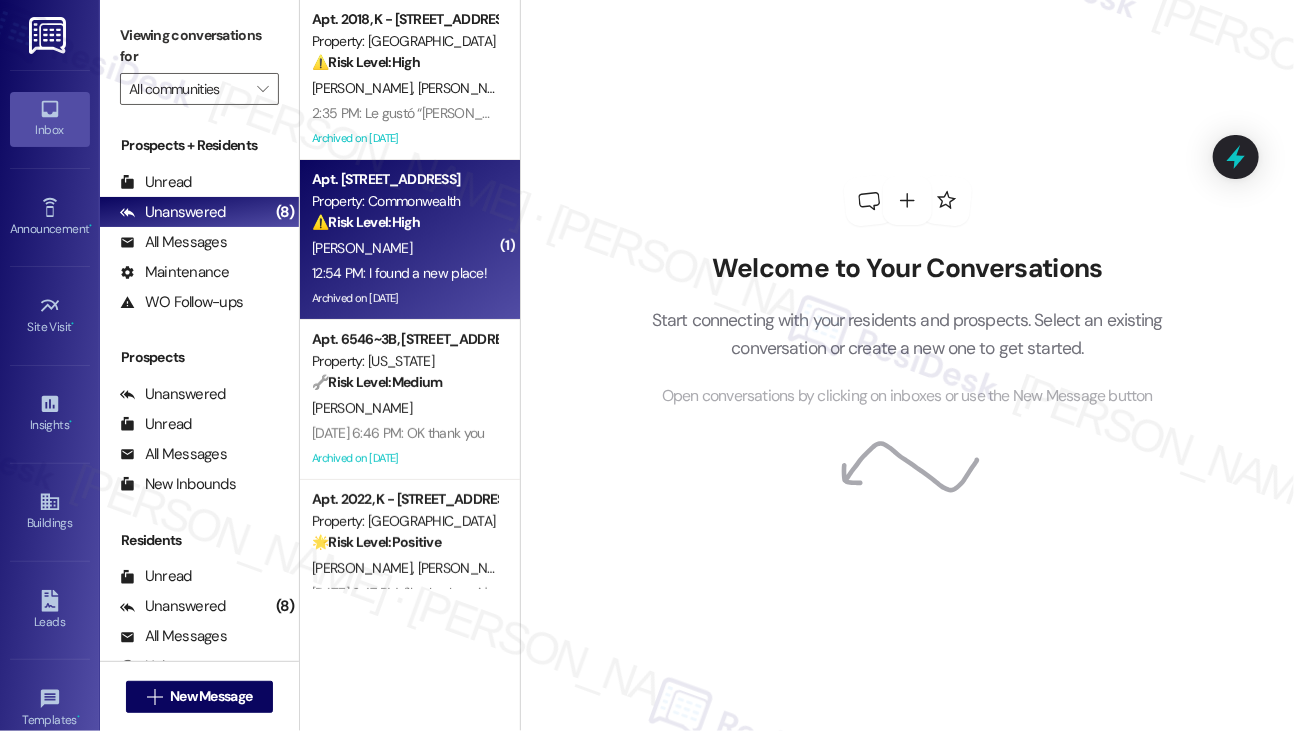 click on "Apt. 503, 2322 North Commonwealth Property: Commonwealth ⚠️  Risk Level:  High The resident has confirmed they are moving out to downsize and save on rent. This constitutes a notice of non-renewal, which requires action to mitigate potential vacancy and financial impact." at bounding box center [404, 201] 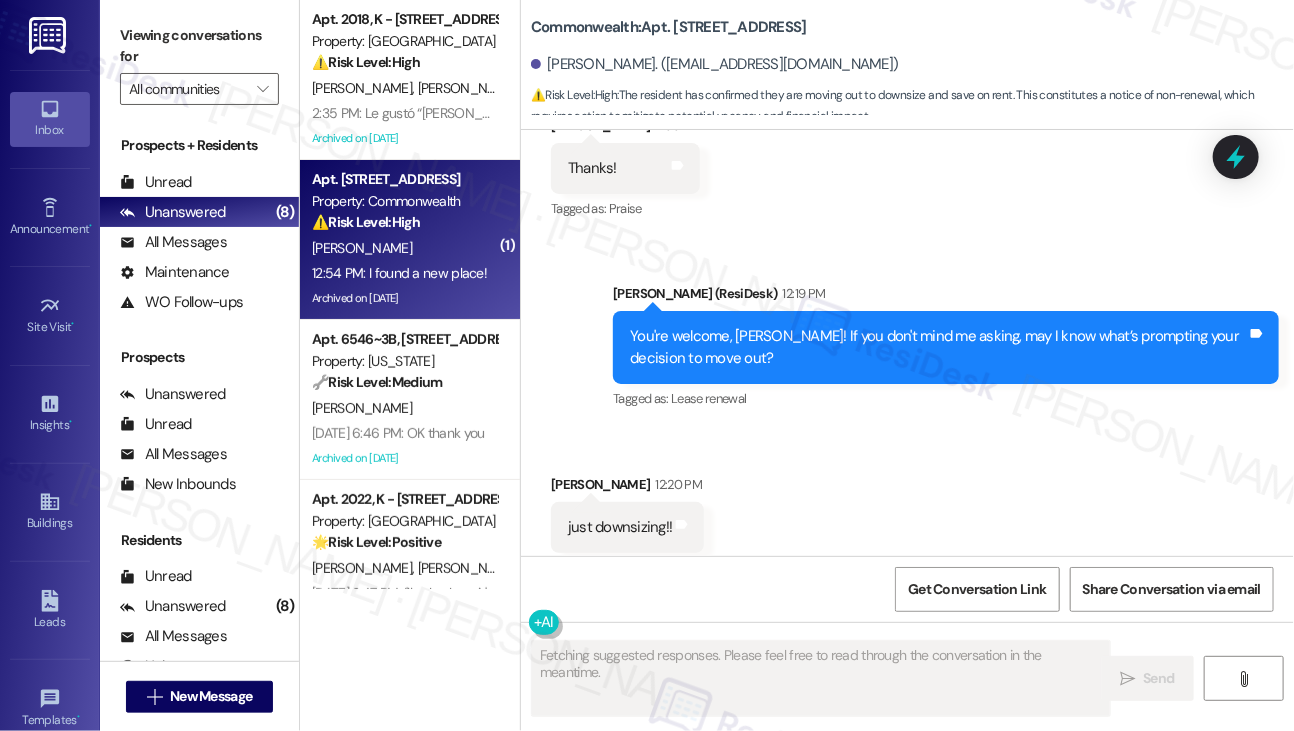 scroll, scrollTop: 40496, scrollLeft: 0, axis: vertical 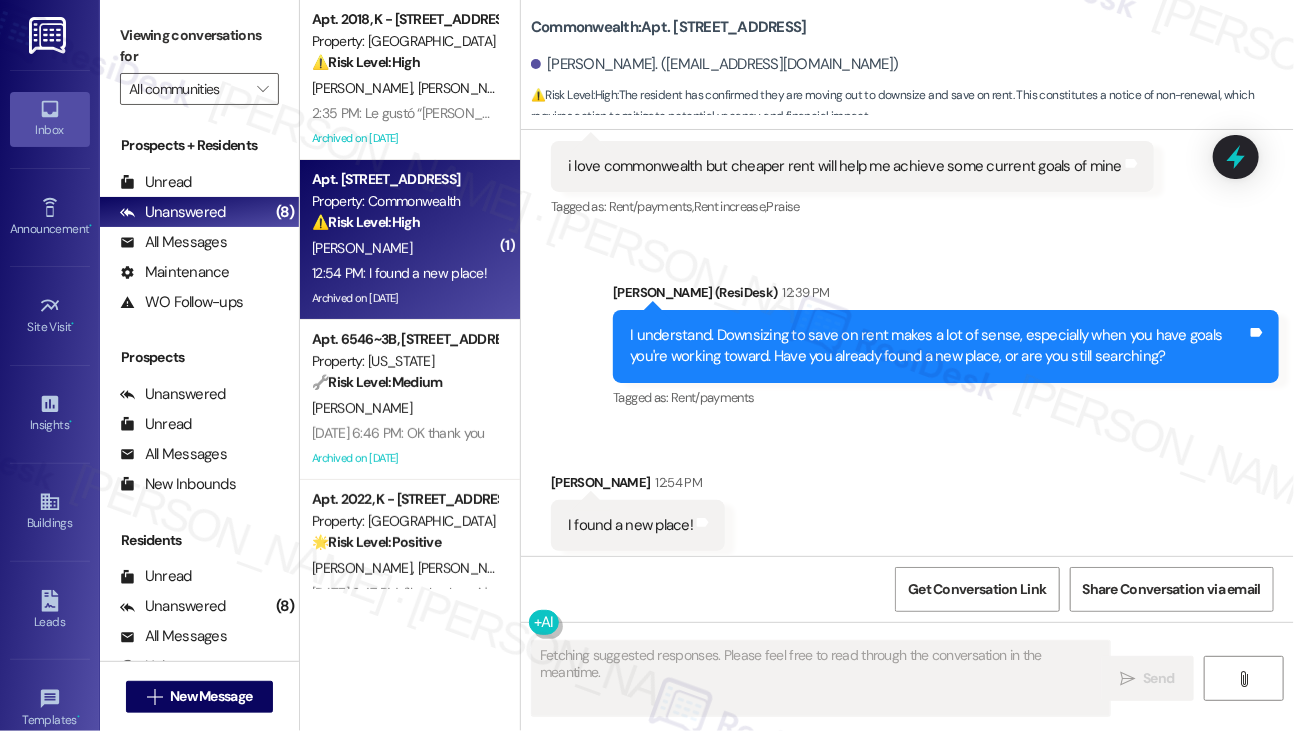 click on "I understand. Downsizing to save on rent makes a lot of sense, especially when you have goals you're working toward. Have you already found a new place, or are you still searching?" at bounding box center (938, 346) 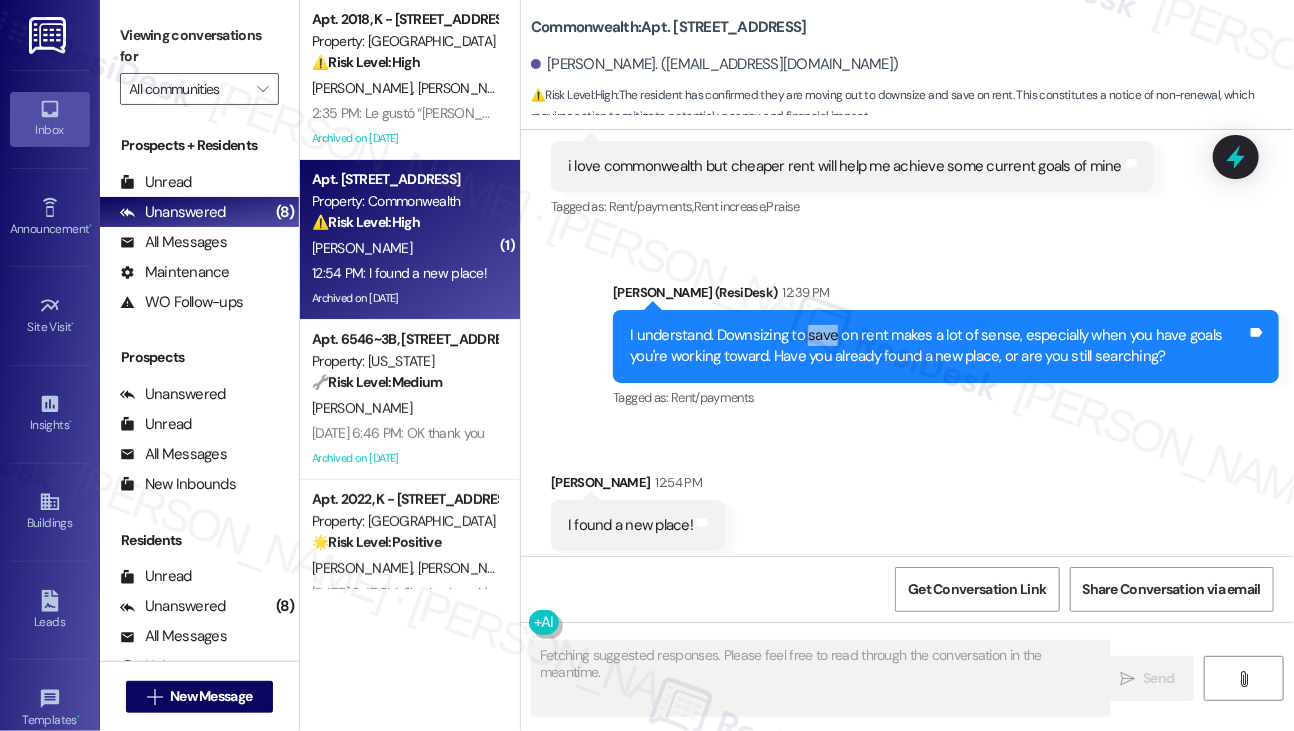 click on "I understand. Downsizing to save on rent makes a lot of sense, especially when you have goals you're working toward. Have you already found a new place, or are you still searching?" at bounding box center (938, 346) 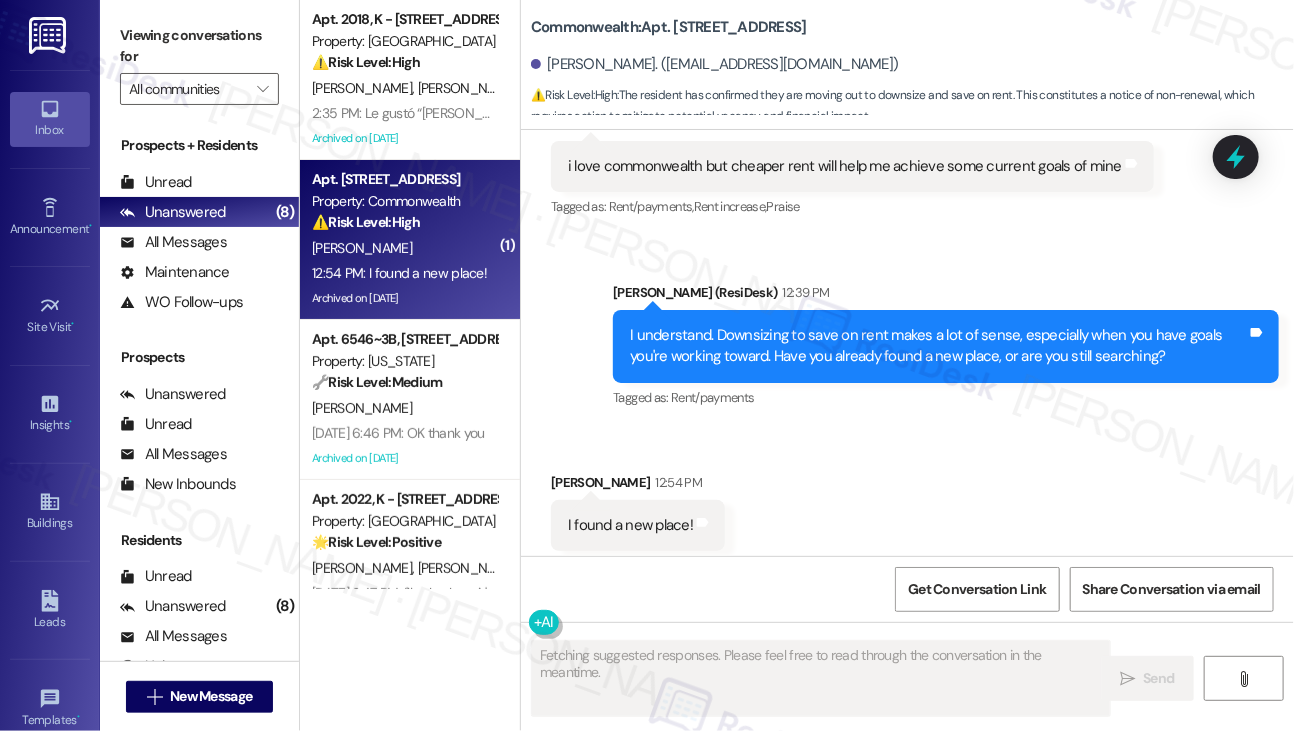 click on "I understand. Downsizing to save on rent makes a lot of sense, especially when you have goals you're working toward. Have you already found a new place, or are you still searching?" at bounding box center (938, 346) 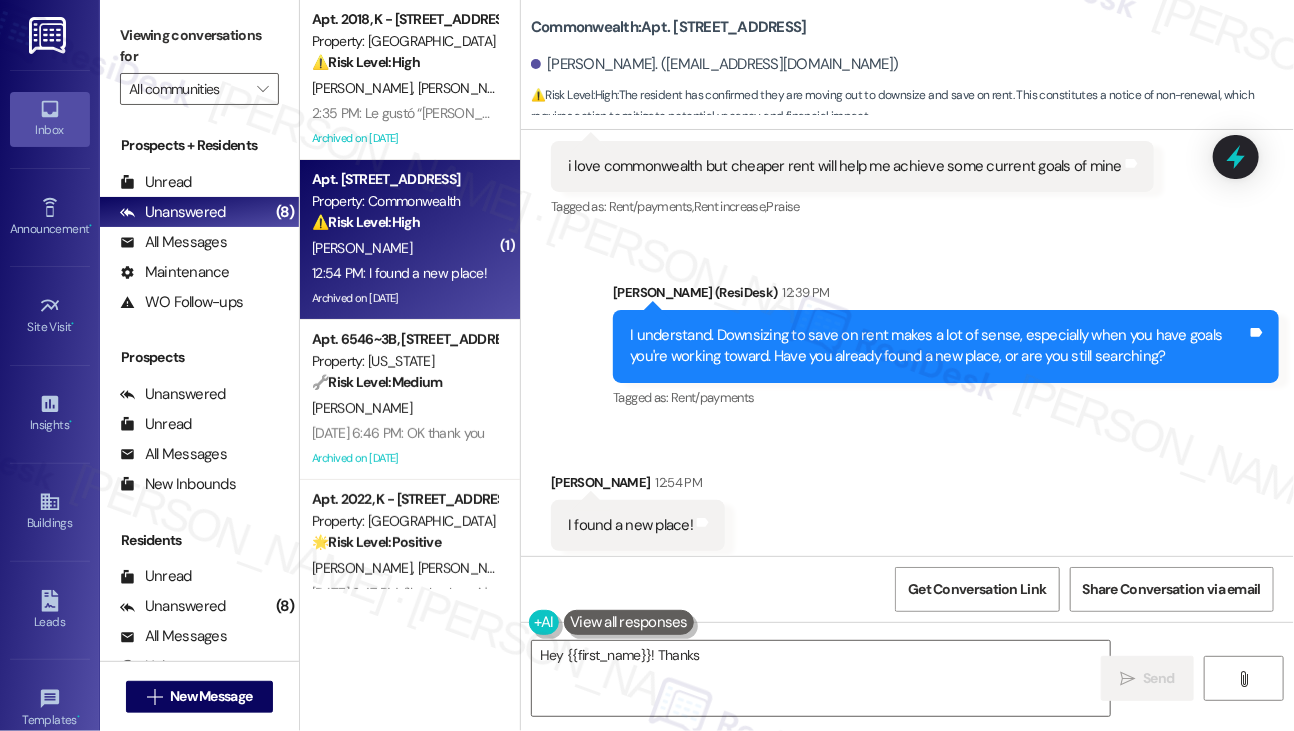 click on "I understand. Downsizing to save on rent makes a lot of sense, especially when you have goals you're working toward. Have you already found a new place, or are you still searching?" at bounding box center (938, 346) 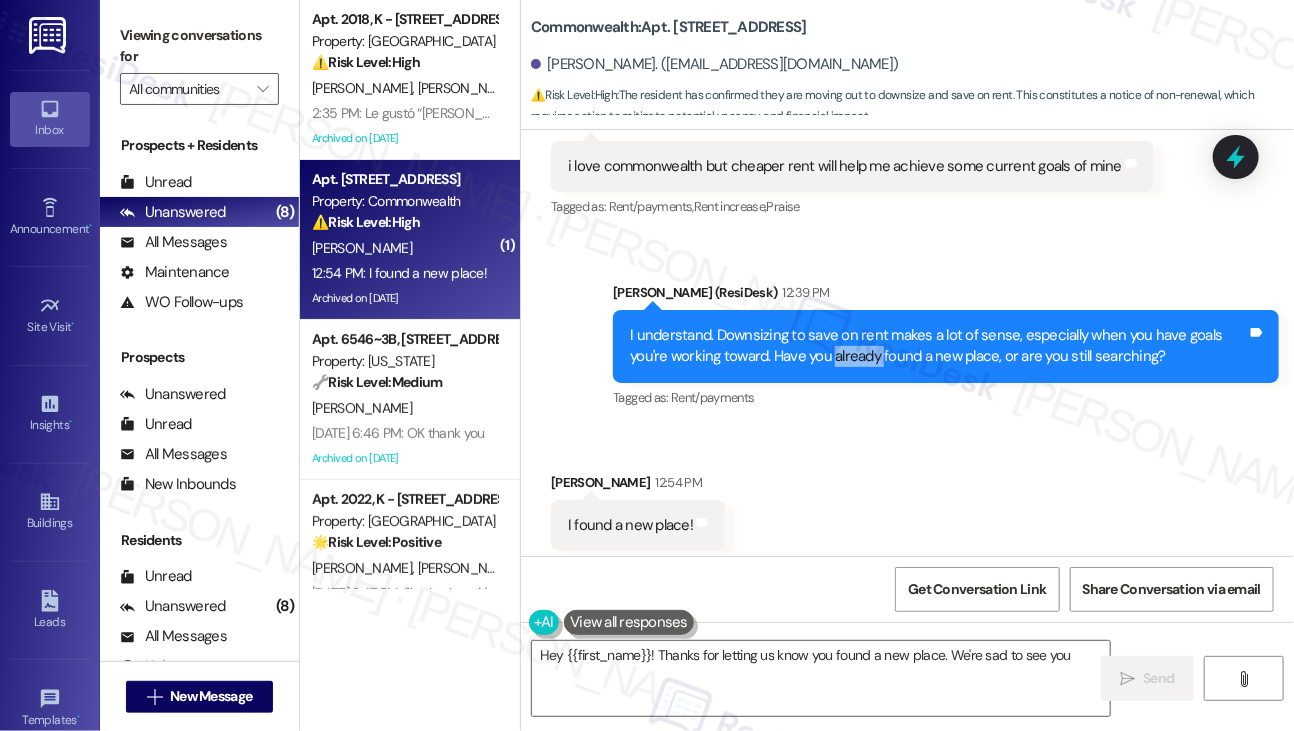 click on "I understand. Downsizing to save on rent makes a lot of sense, especially when you have goals you're working toward. Have you already found a new place, or are you still searching?" at bounding box center (938, 346) 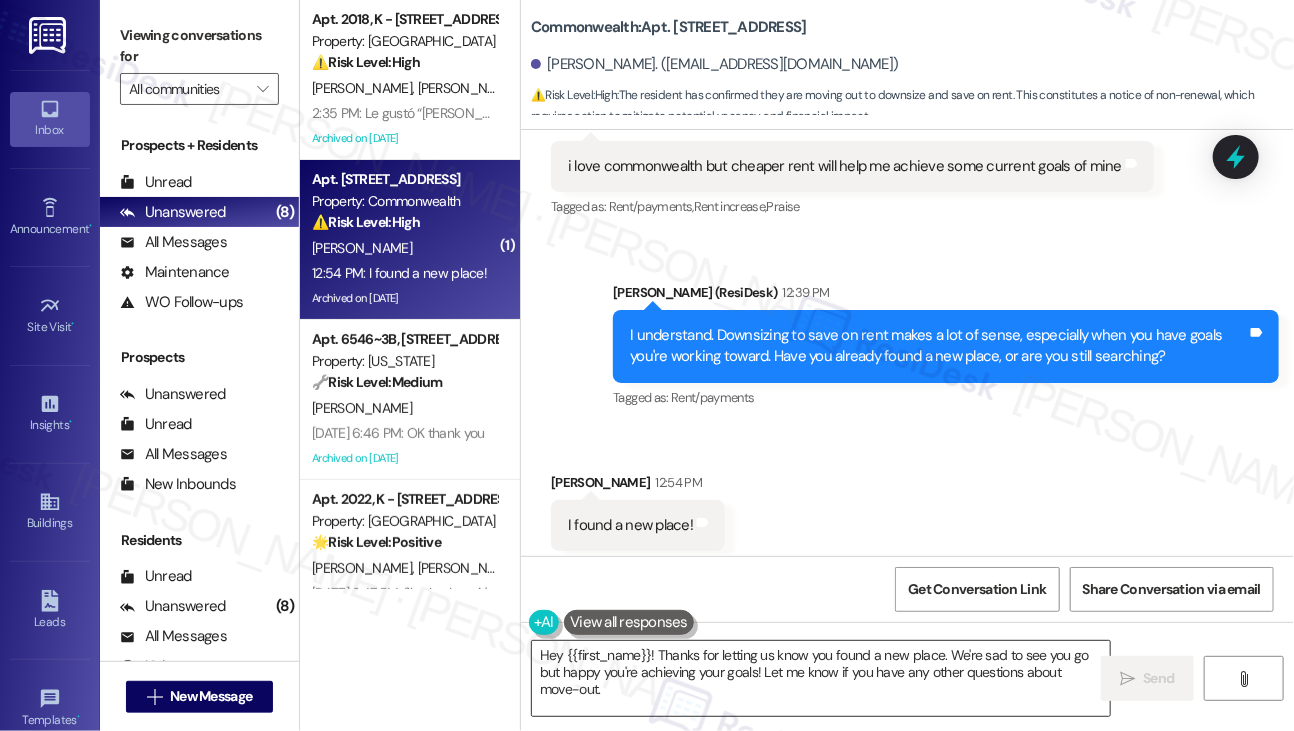 click on "Hey {{first_name}}! Thanks for letting us know you found a new place. We're sad to see you go but happy you're achieving your goals! Let me know if you have any other questions about move-out." at bounding box center [821, 678] 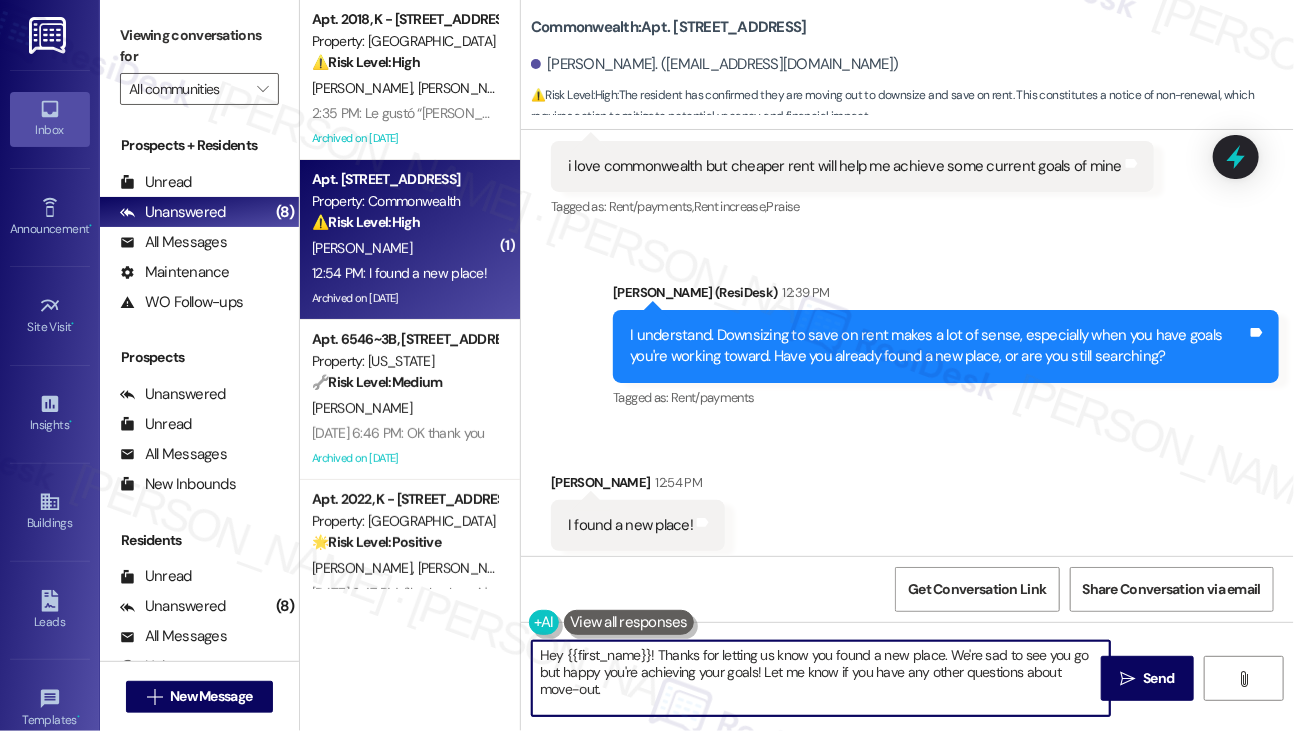 click on "Hey {{first_name}}! Thanks for letting us know you found a new place. We're sad to see you go but happy you're achieving your goals! Let me know if you have any other questions about move-out." at bounding box center [821, 678] 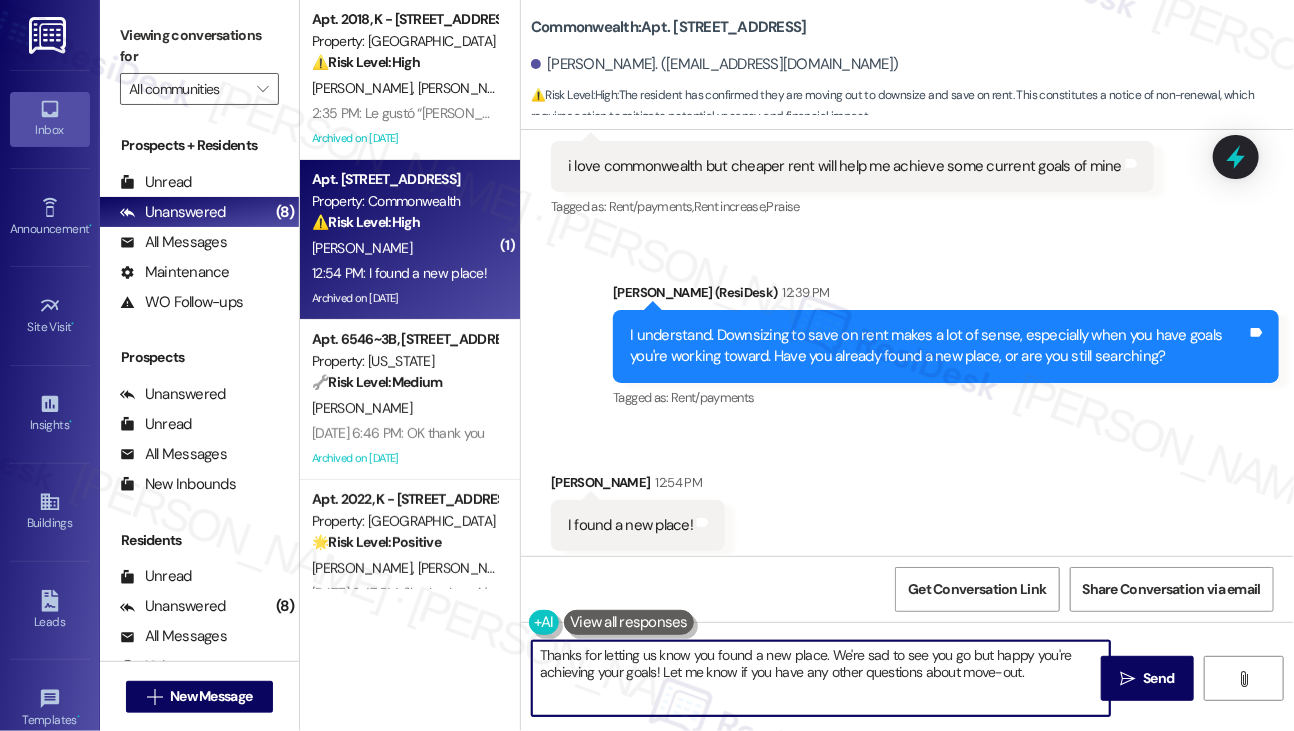 click on "I understand. Downsizing to save on rent makes a lot of sense, especially when you have goals you're working toward. Have you already found a new place, or are you still searching?" at bounding box center (938, 346) 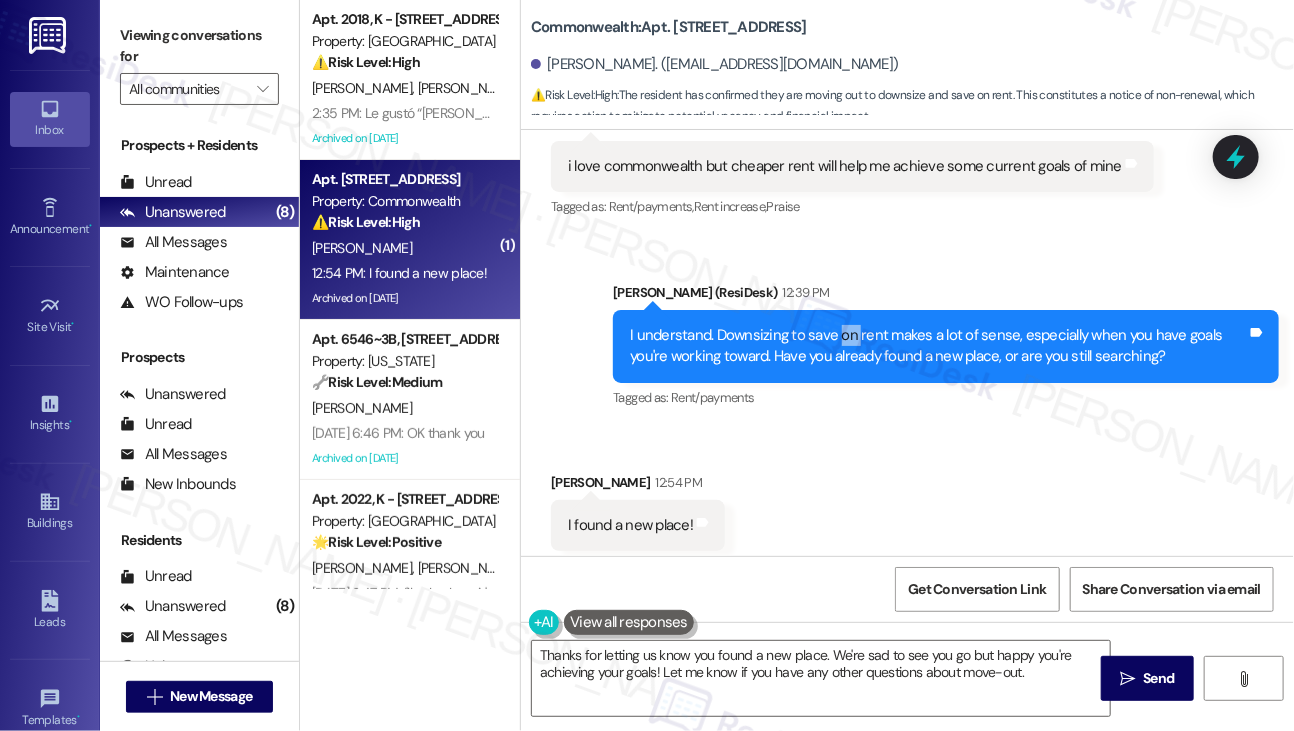 click on "I understand. Downsizing to save on rent makes a lot of sense, especially when you have goals you're working toward. Have you already found a new place, or are you still searching?" at bounding box center (938, 346) 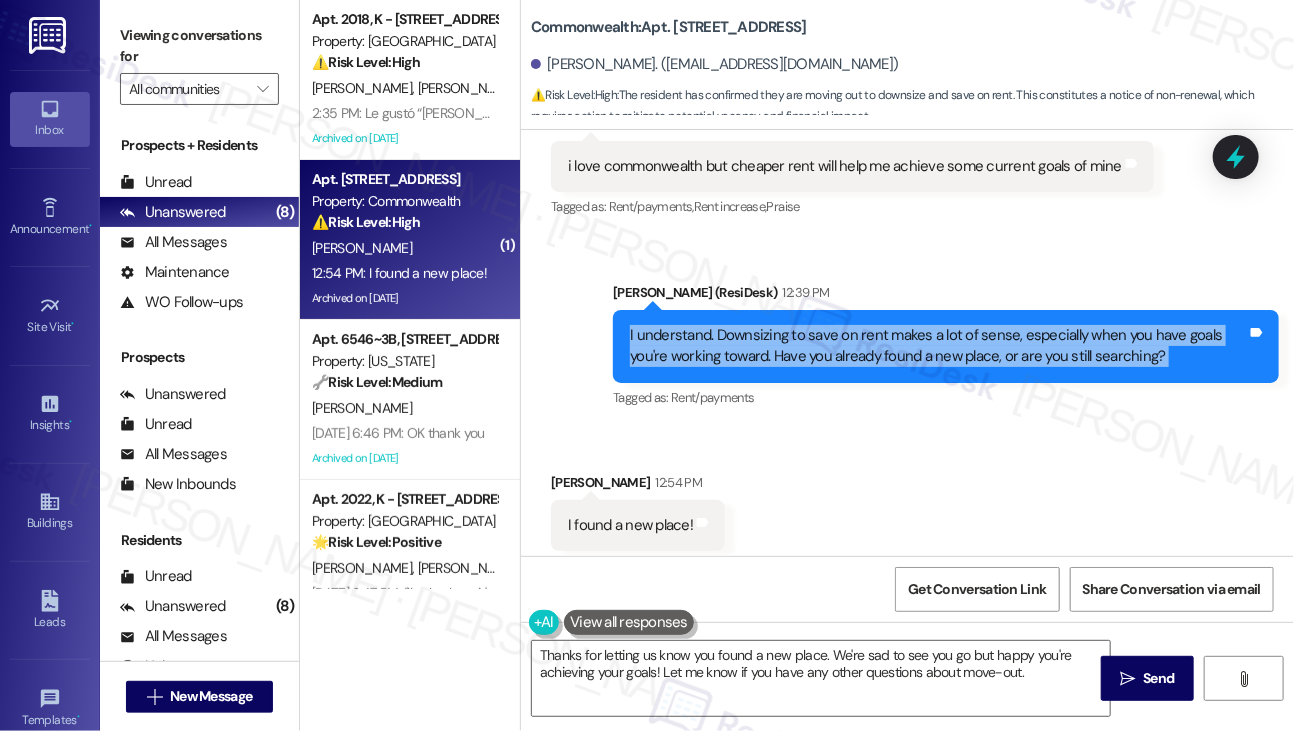 click on "I understand. Downsizing to save on rent makes a lot of sense, especially when you have goals you're working toward. Have you already found a new place, or are you still searching?" at bounding box center [938, 346] 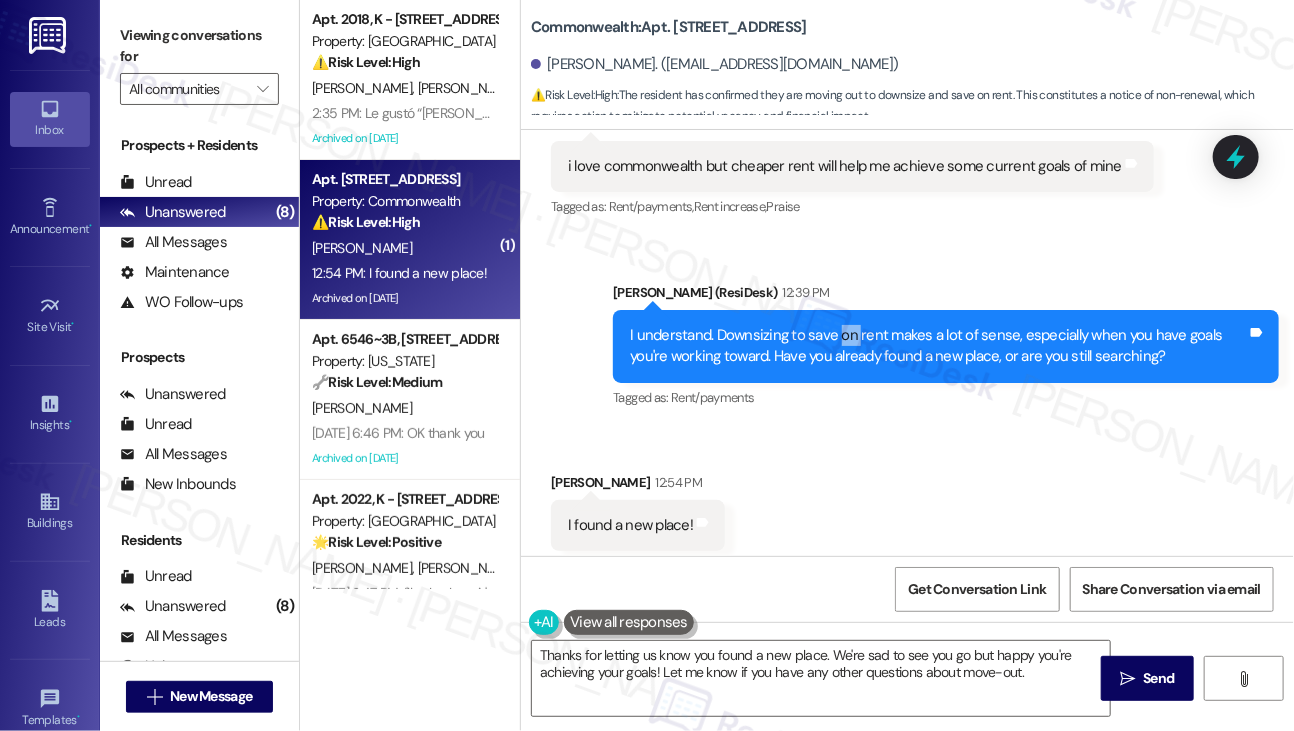 click on "I understand. Downsizing to save on rent makes a lot of sense, especially when you have goals you're working toward. Have you already found a new place, or are you still searching?" at bounding box center (938, 346) 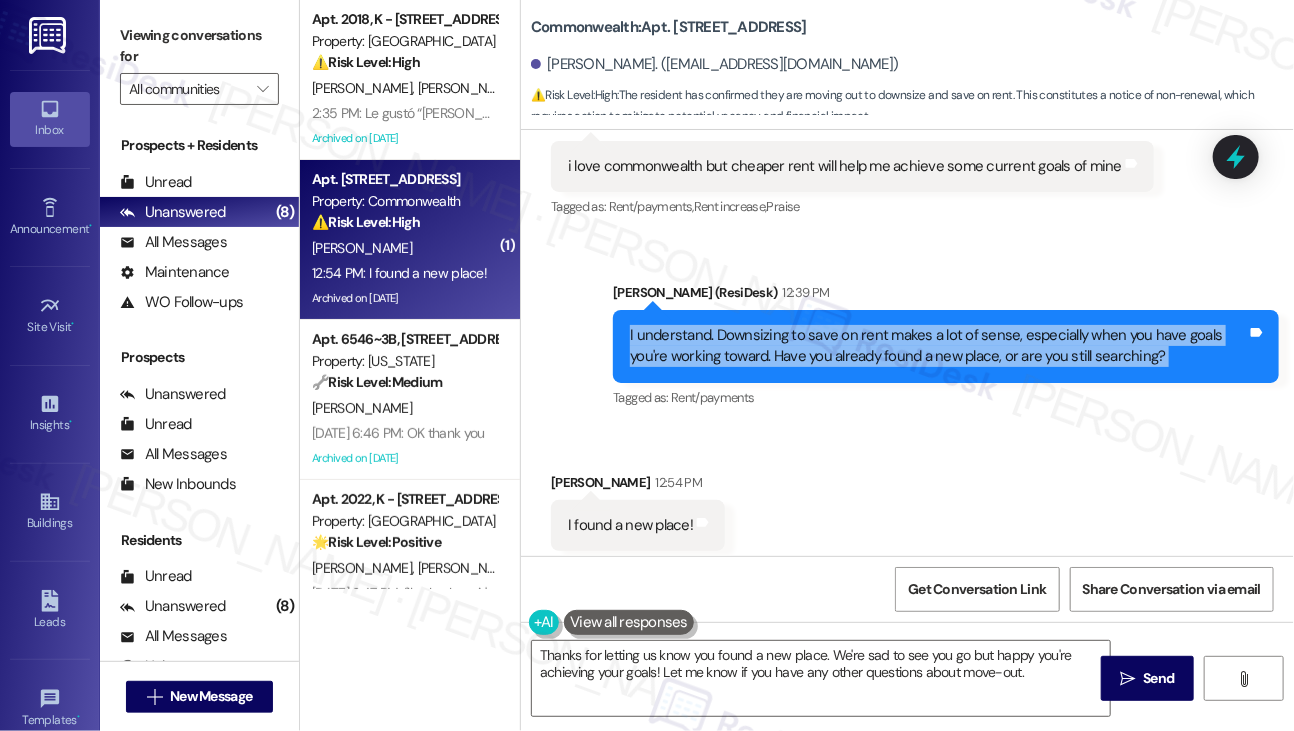 click on "I understand. Downsizing to save on rent makes a lot of sense, especially when you have goals you're working toward. Have you already found a new place, or are you still searching?" at bounding box center (938, 346) 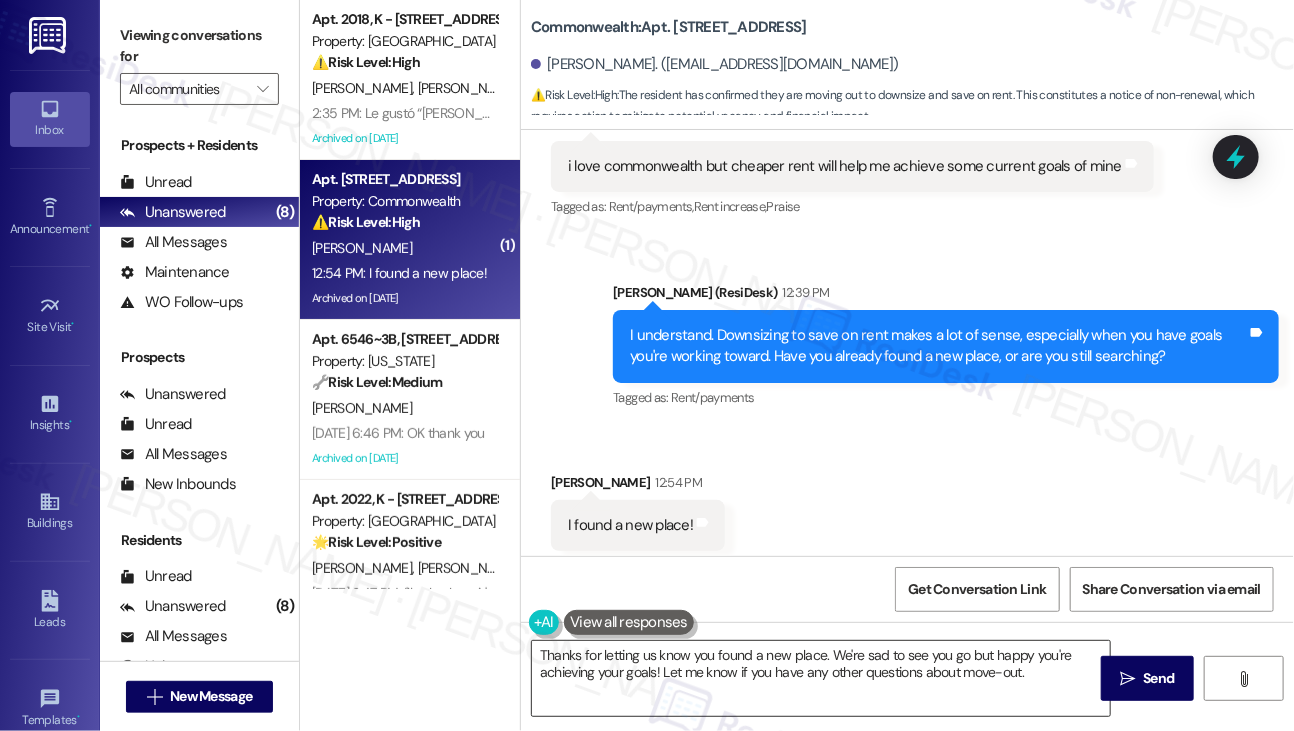 click on "Thanks for letting us know you found a new place. We're sad to see you go but happy you're achieving your goals! Let me know if you have any other questions about move-out." at bounding box center (821, 678) 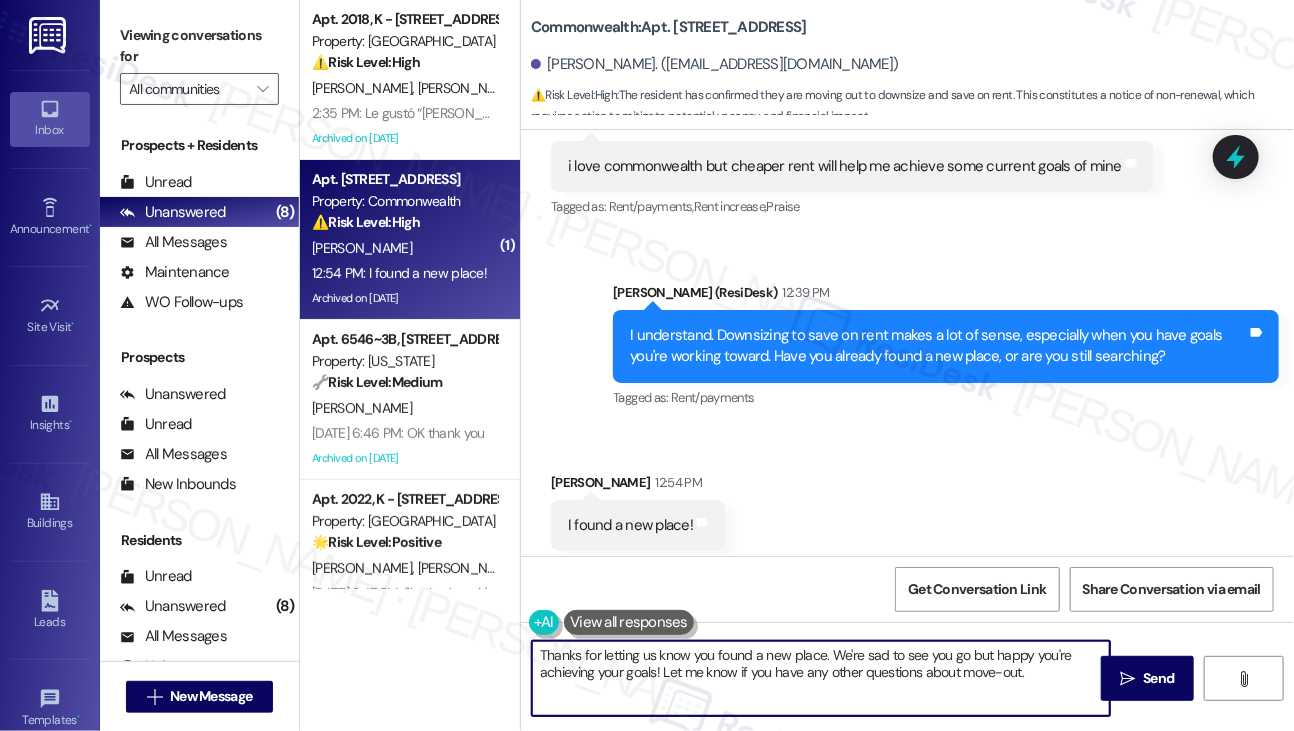 drag, startPoint x: 1032, startPoint y: 678, endPoint x: 603, endPoint y: 660, distance: 429.37744 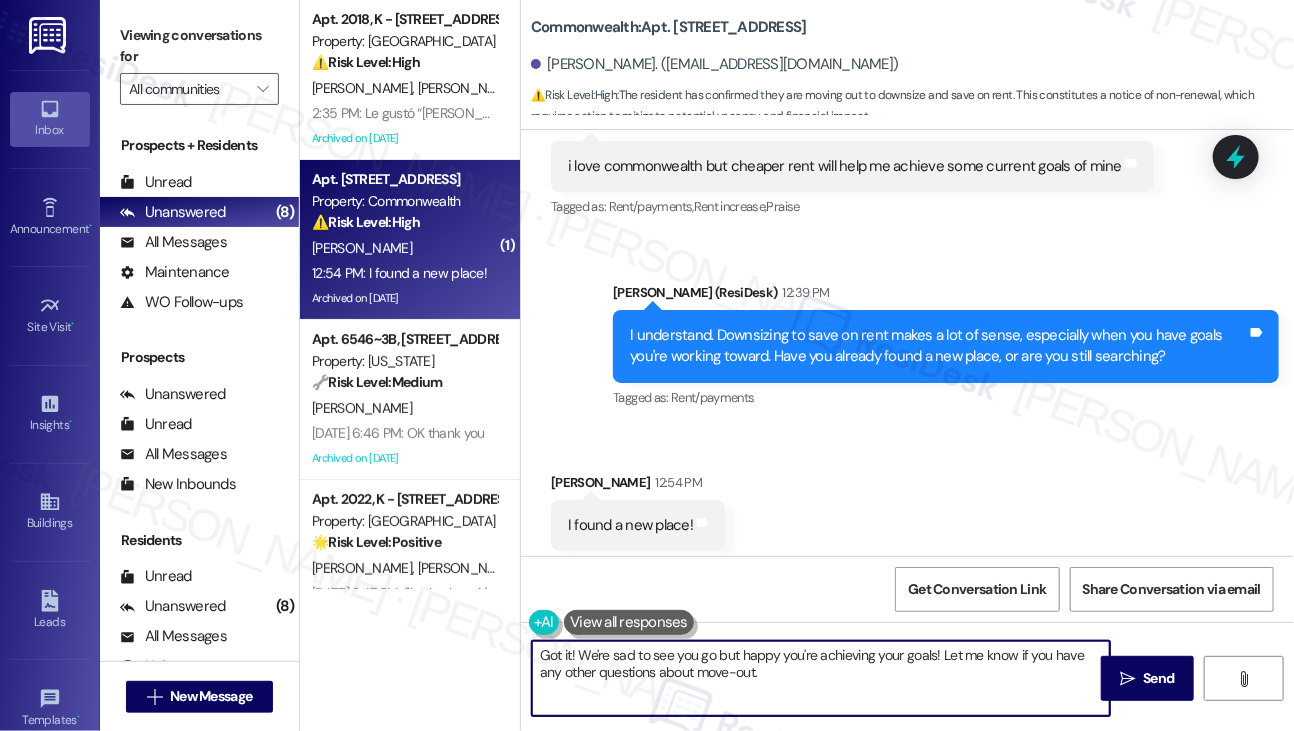 click on "Got it! We're sad to see you go but happy you're achieving your goals! Let me know if you have any other questions about move-out." at bounding box center [821, 678] 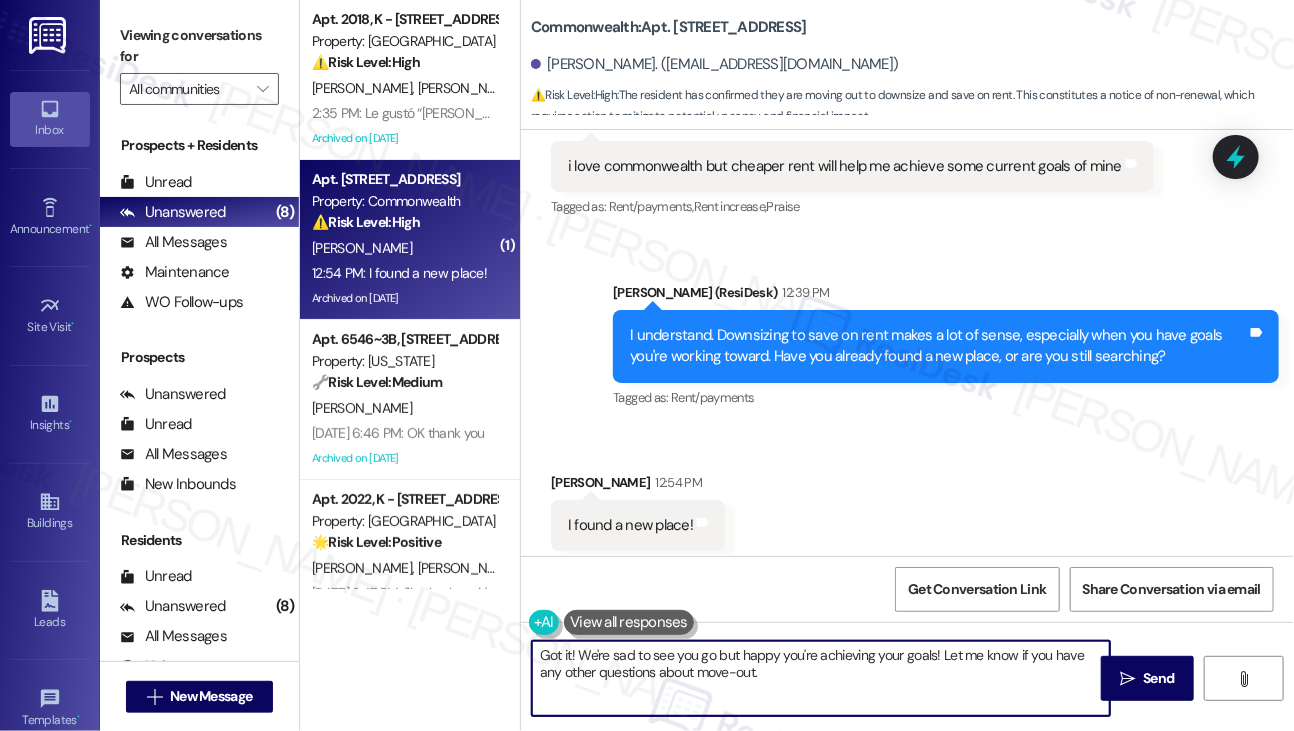 drag, startPoint x: 796, startPoint y: 651, endPoint x: 824, endPoint y: 660, distance: 29.410883 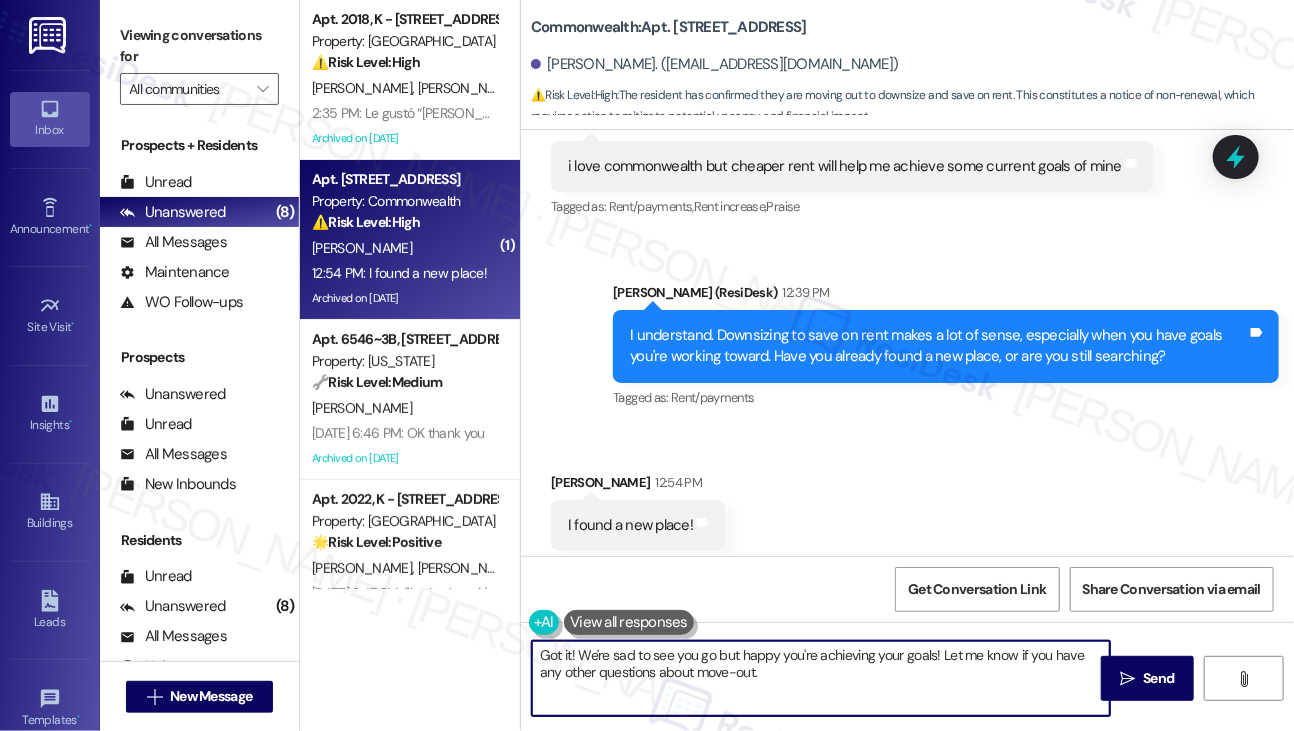 drag, startPoint x: 933, startPoint y: 652, endPoint x: 673, endPoint y: 640, distance: 260.27676 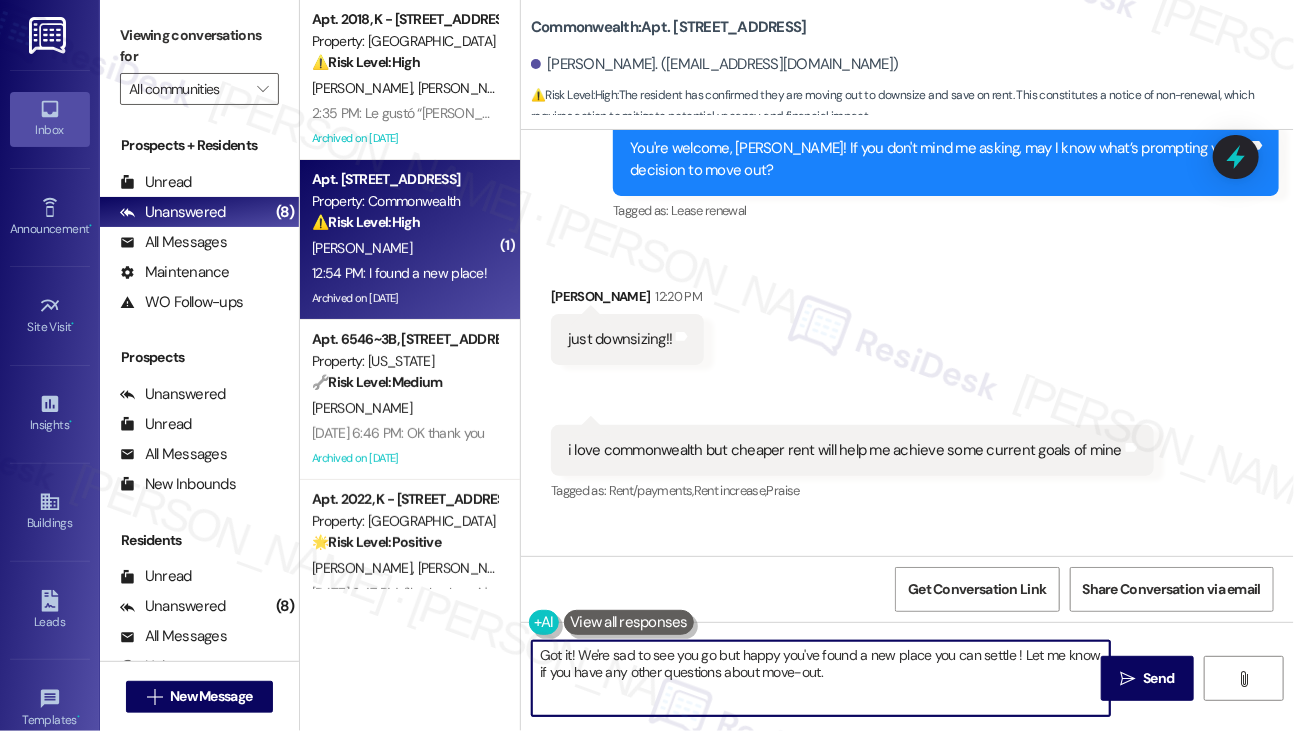 scroll, scrollTop: 40196, scrollLeft: 0, axis: vertical 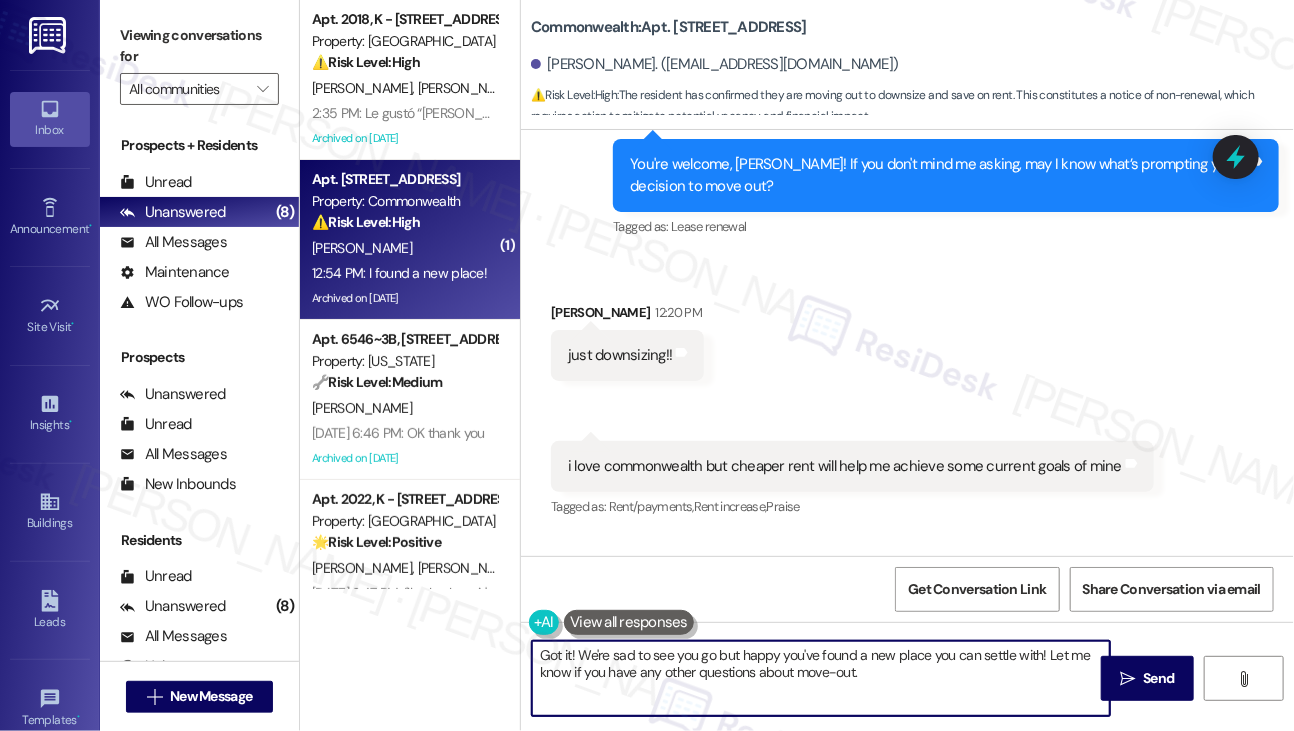 click on "Got it! We're sad to see you go but happy you've found a new place you can settle with! Let me know if you have any other questions about move-out." at bounding box center [821, 678] 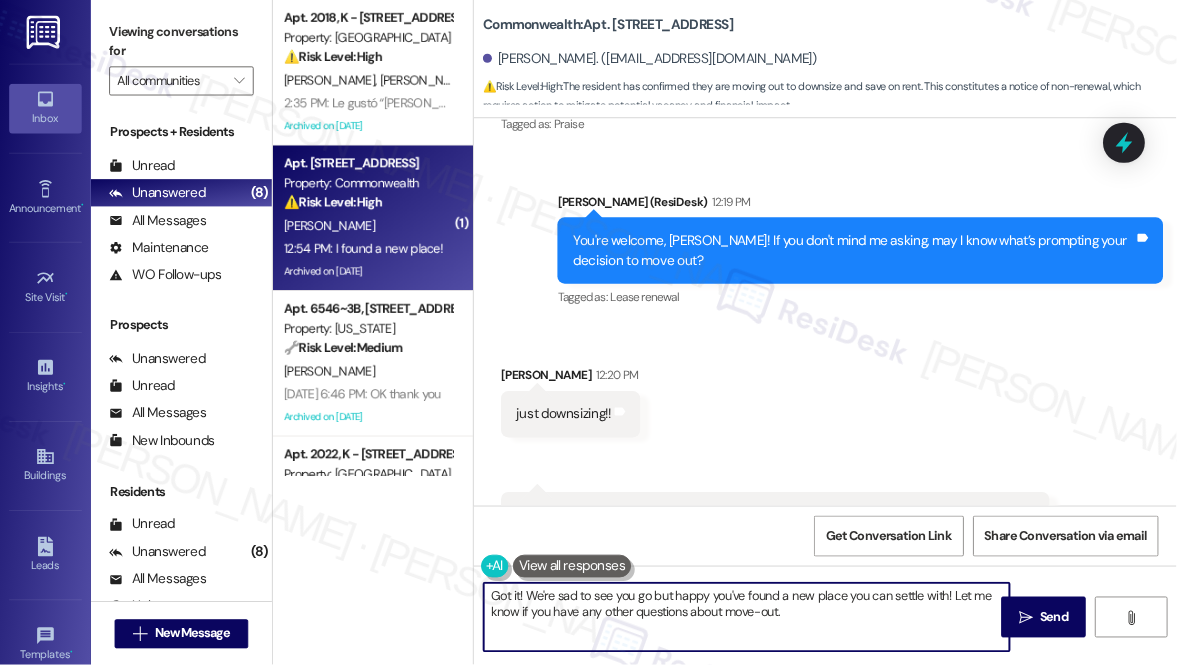 scroll, scrollTop: 40289, scrollLeft: 0, axis: vertical 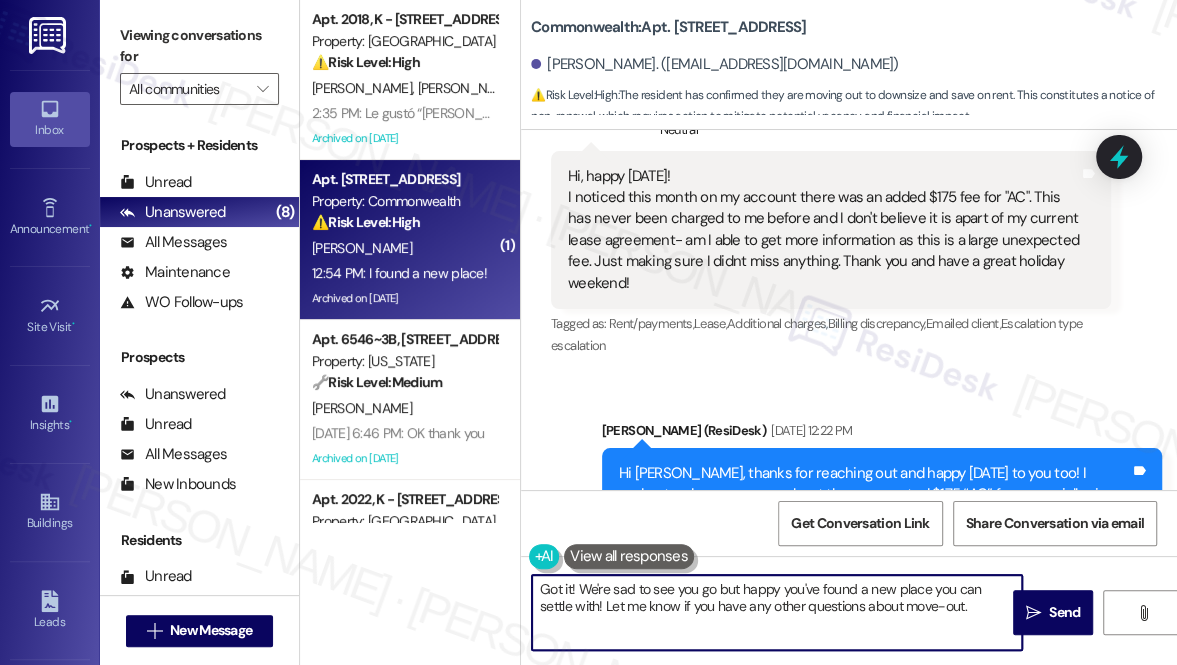 click on "Got it! We're sad to see you go but happy you've found a new place you can settle with! Let me know if you have any other questions about move-out." at bounding box center (777, 612) 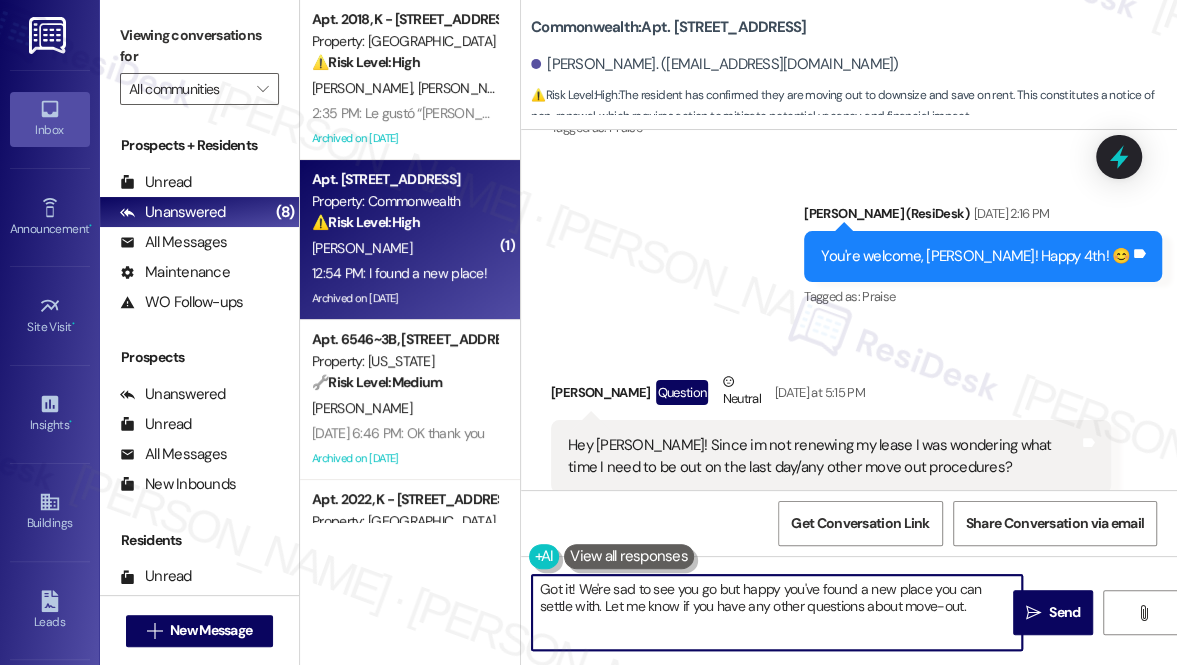 scroll, scrollTop: 41471, scrollLeft: 0, axis: vertical 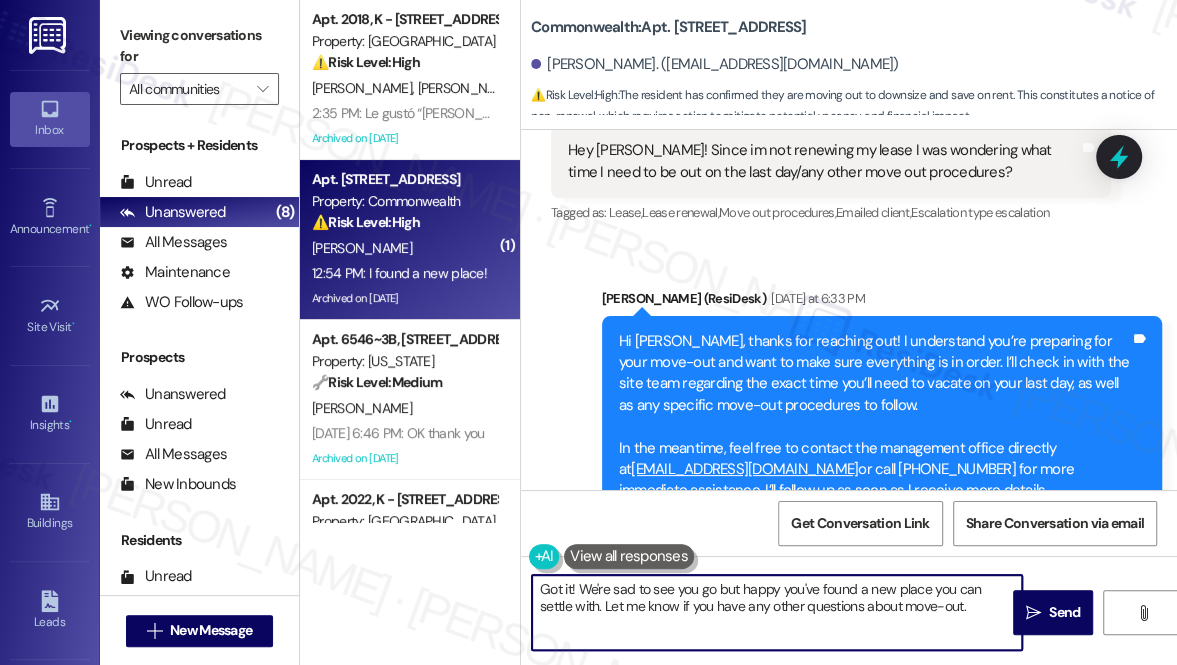 click on "Got it! We're sad to see you go but happy you've found a new place you can settle with. Let me know if you have any other questions about move-out." at bounding box center (777, 612) 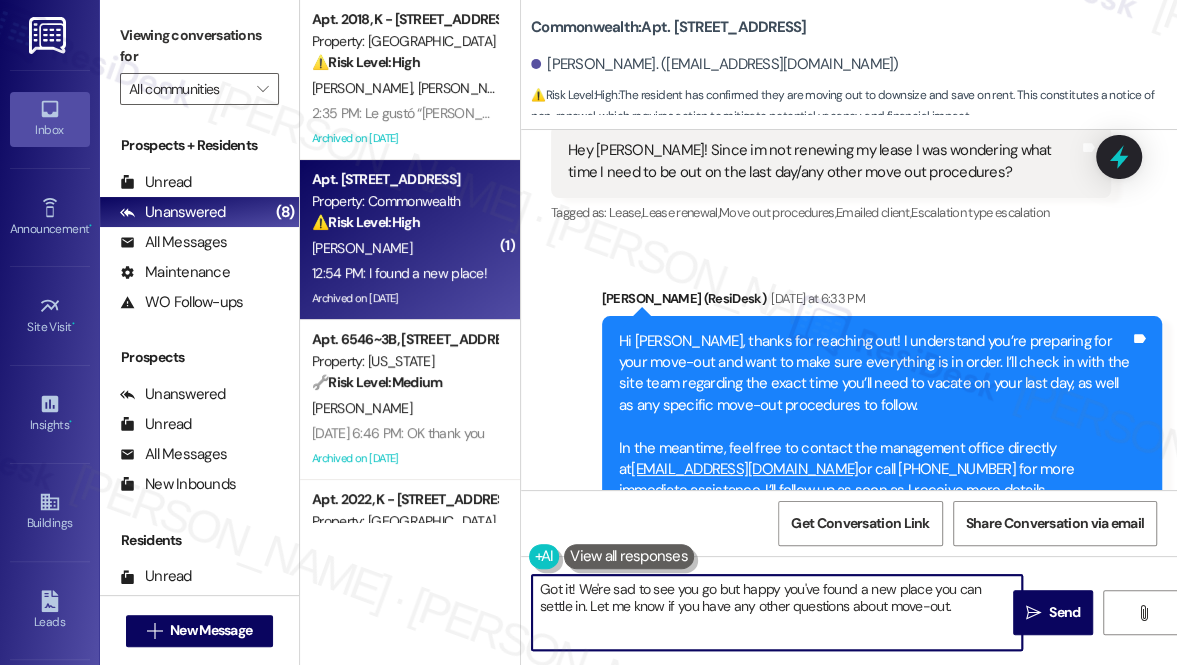 click on "Got it! We're sad to see you go but happy you've found a new place you can settle in. Let me know if you have any other questions about move-out." at bounding box center (777, 612) 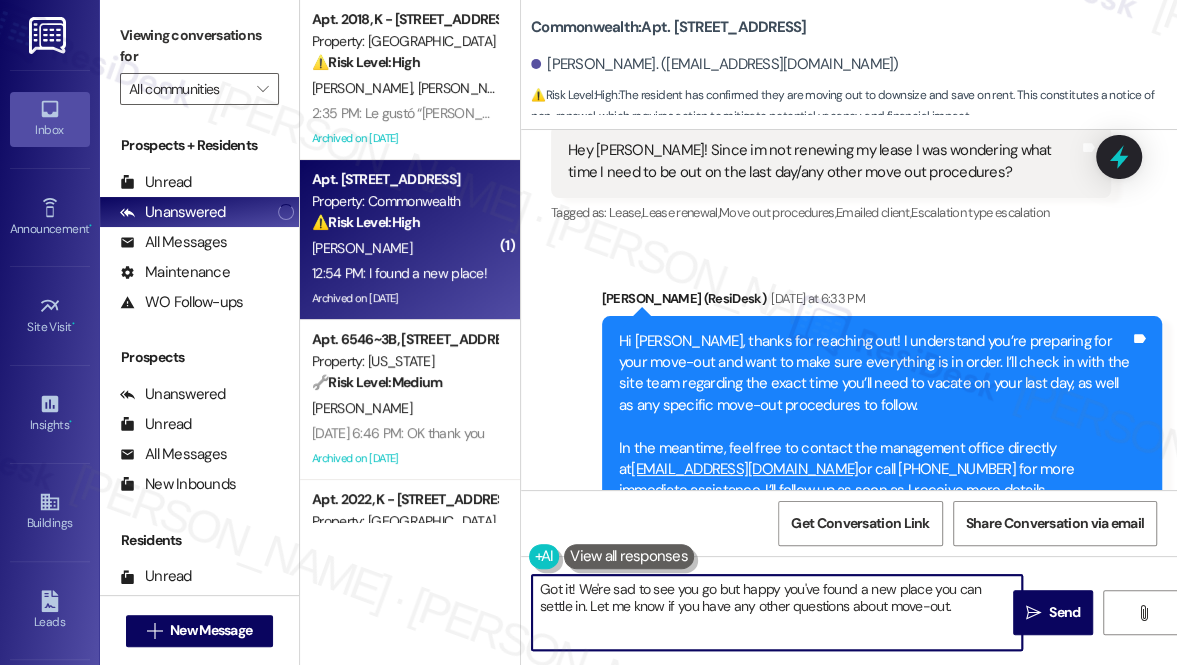 drag, startPoint x: 961, startPoint y: 611, endPoint x: 559, endPoint y: 619, distance: 402.0796 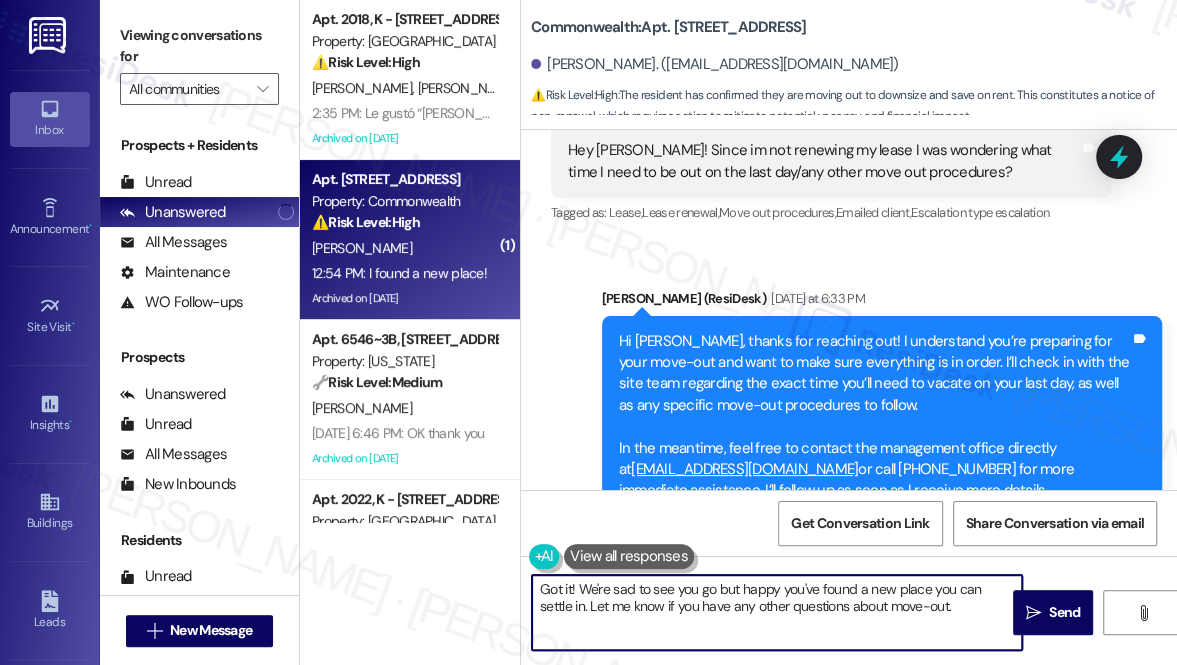 click on "Got it! We're sad to see you go but happy you've found a new place you can settle in. Let me know if you have any other questions about move-out." at bounding box center (777, 612) 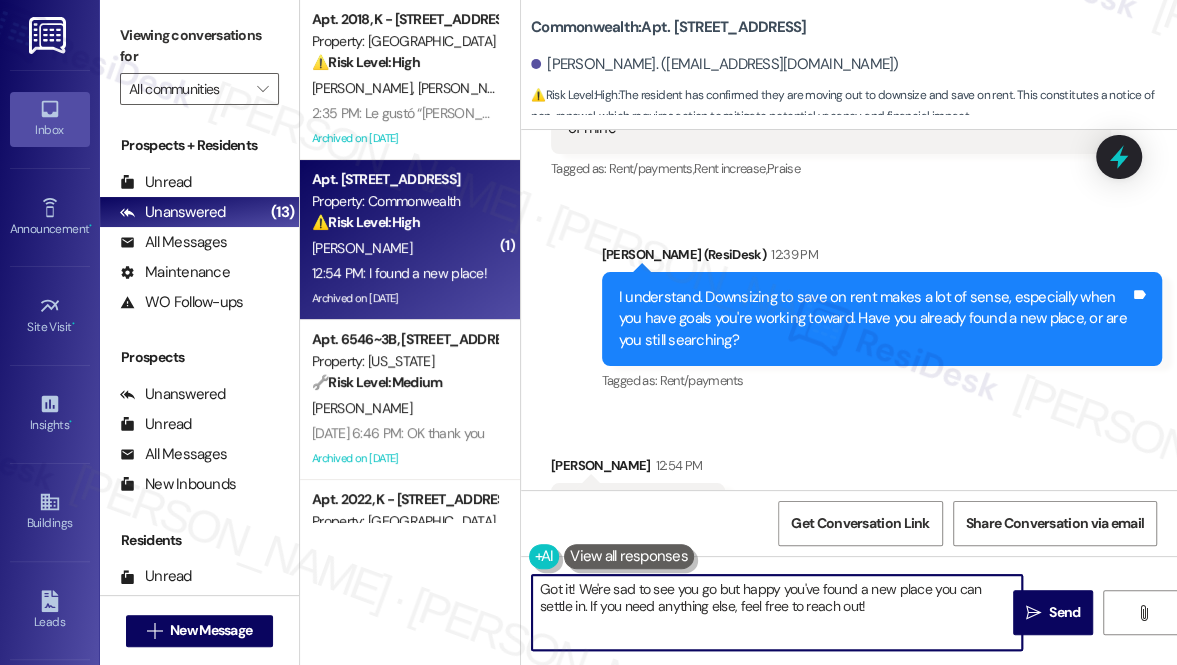 scroll, scrollTop: 42841, scrollLeft: 0, axis: vertical 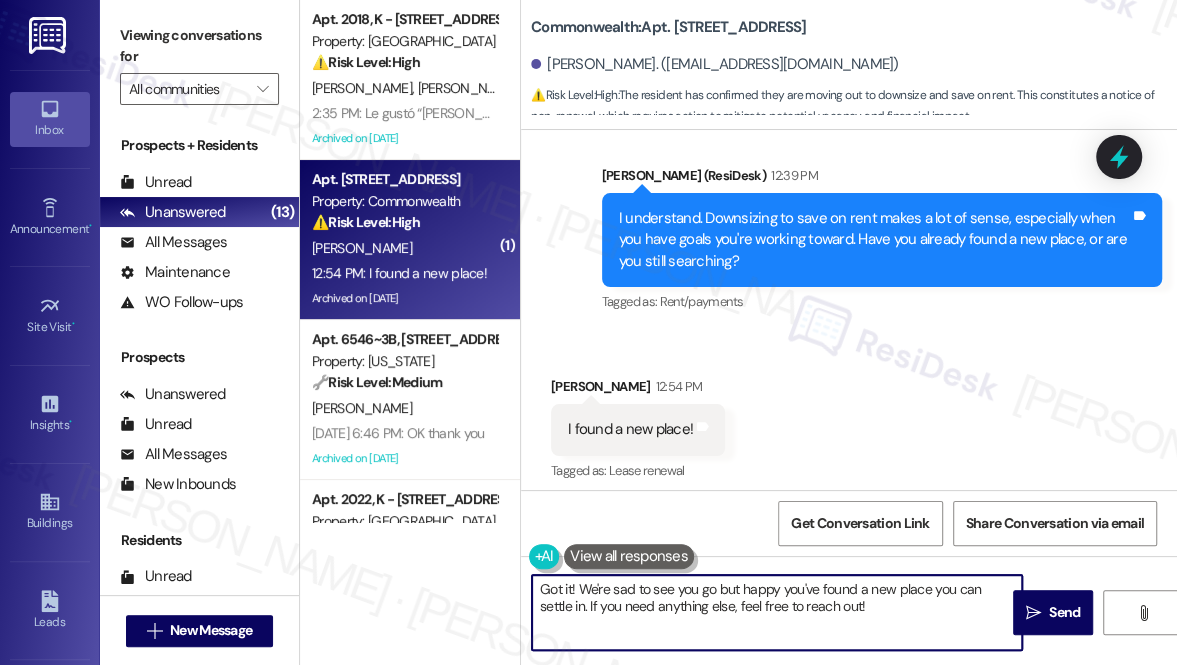 click on "Got it! We're sad to see you go but happy you've found a new place you can settle in. If you need anything else, feel free to reach out!" at bounding box center (777, 612) 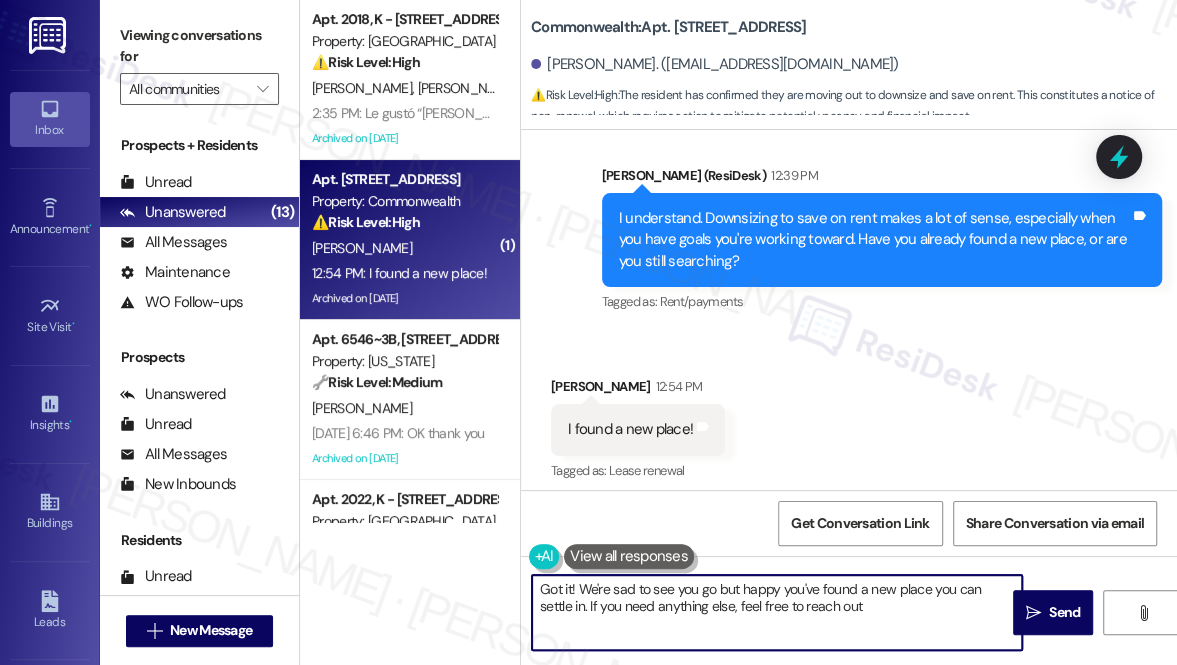type on "Got it! We're sad to see you go but happy you've found a new place you can settle in. If you need anything else, feel free to reach out." 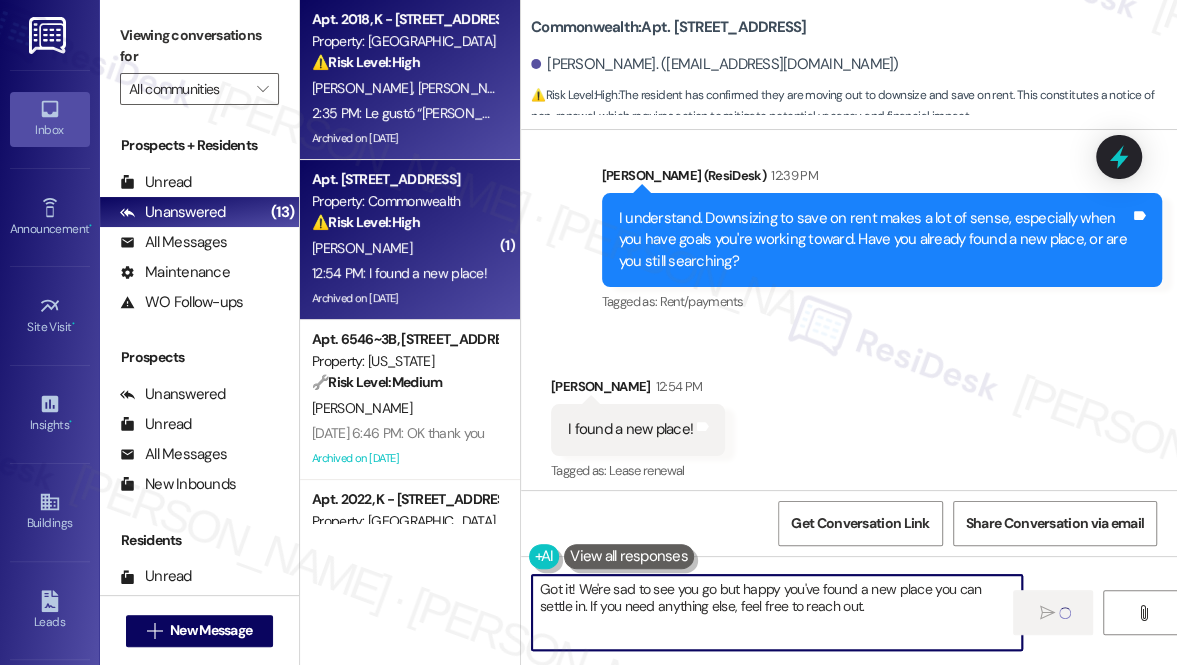 type 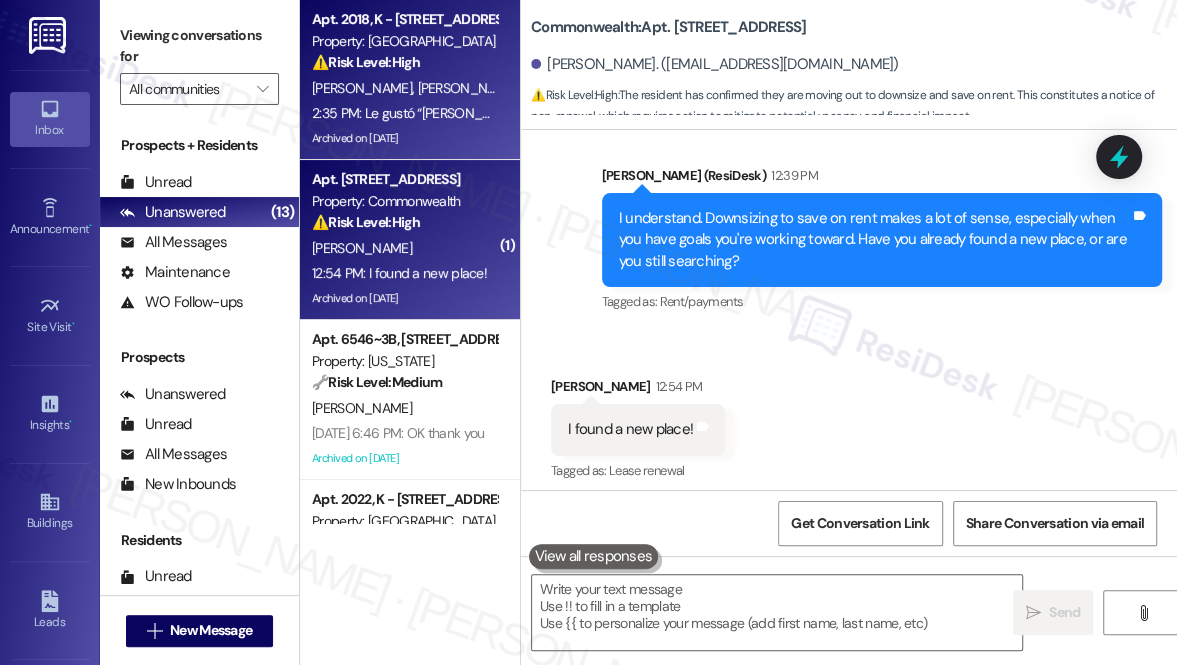click on "Archived on [DATE]" at bounding box center (404, 138) 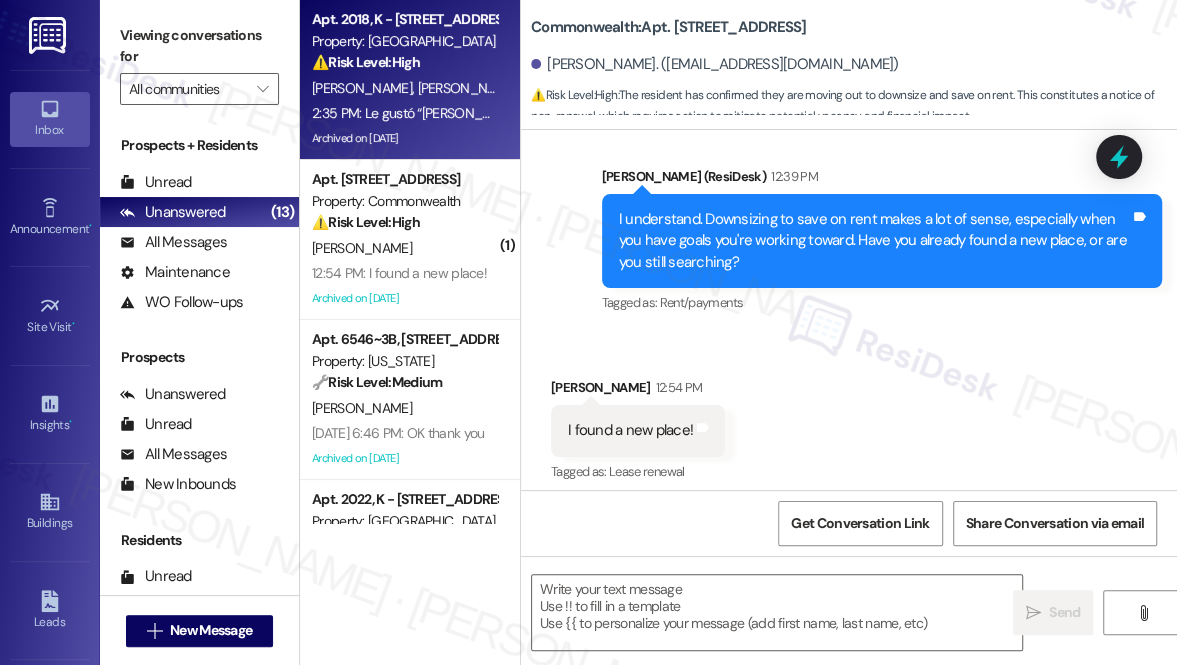 type on "Fetching suggested responses. Please feel free to read through the conversation in the meantime." 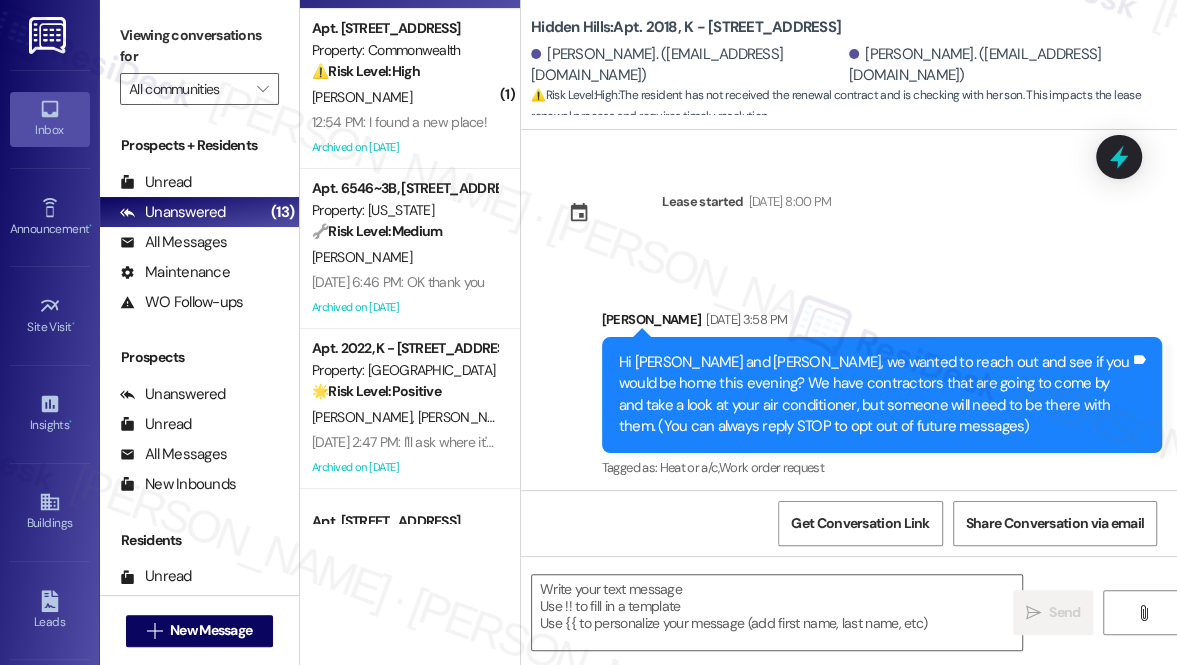 type on "Fetching suggested responses. Please feel free to read through the conversation in the meantime." 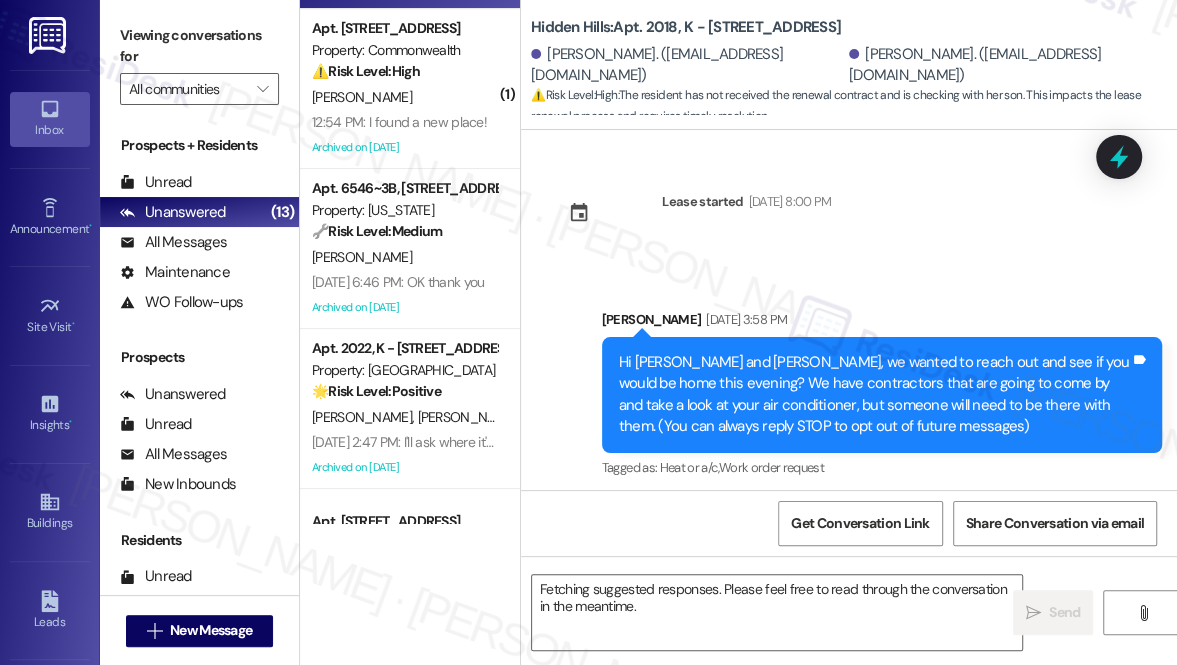 scroll, scrollTop: 818, scrollLeft: 0, axis: vertical 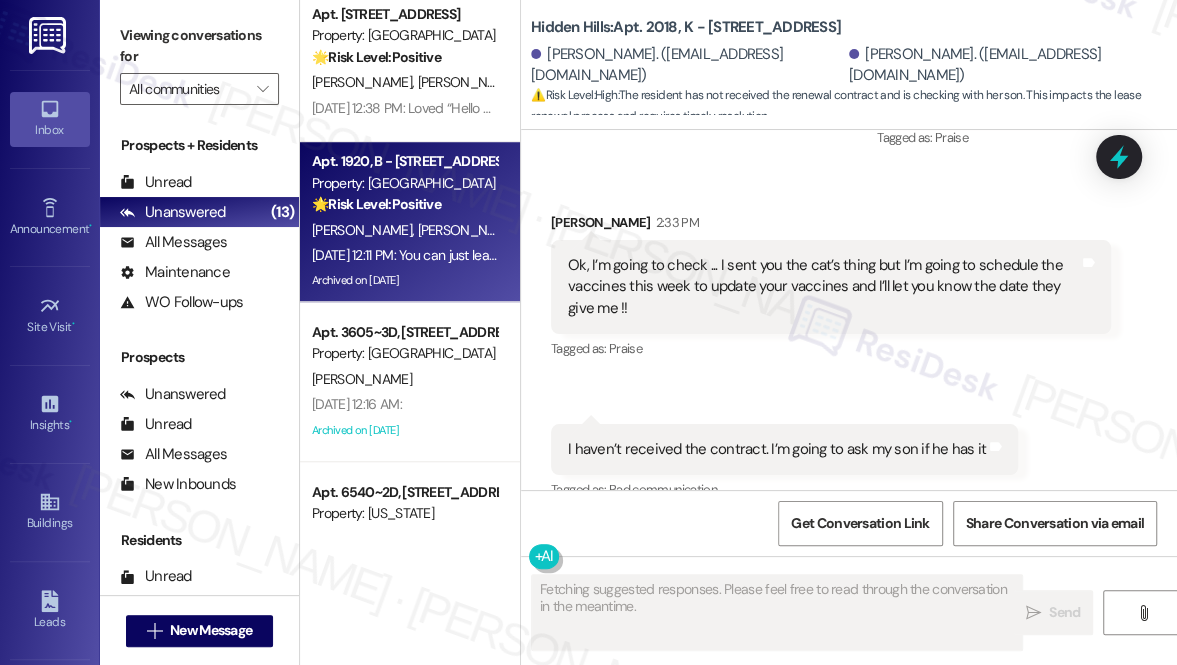 click on "🌟  Risk Level:  Positive" at bounding box center (376, 204) 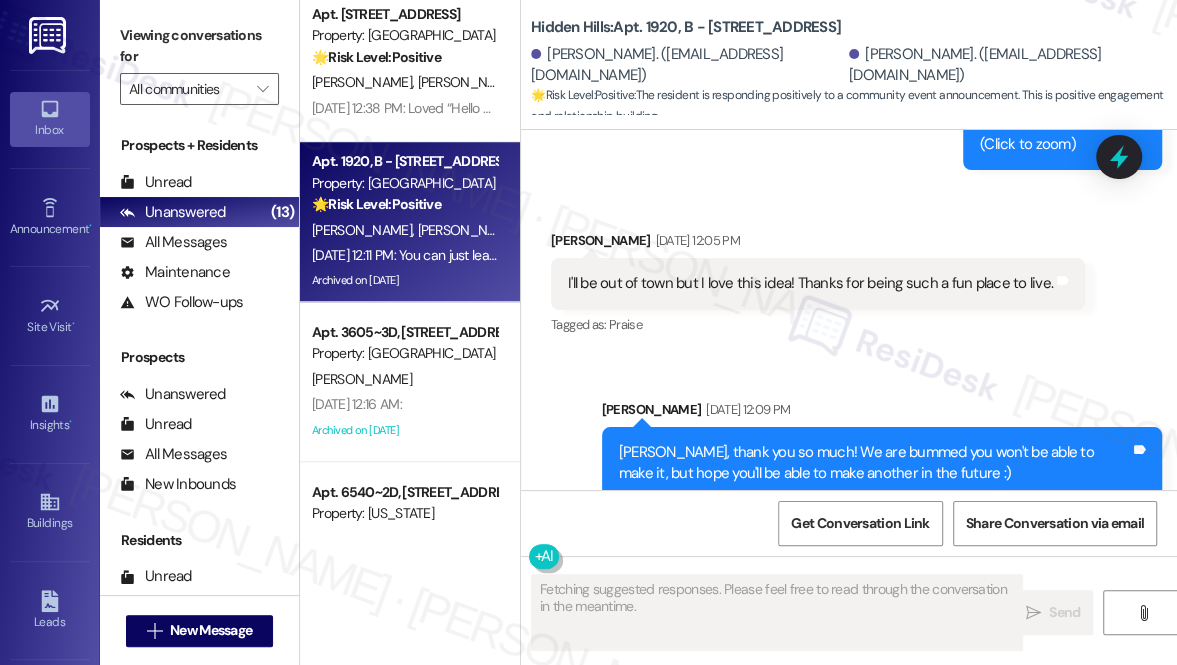 scroll, scrollTop: 39178, scrollLeft: 0, axis: vertical 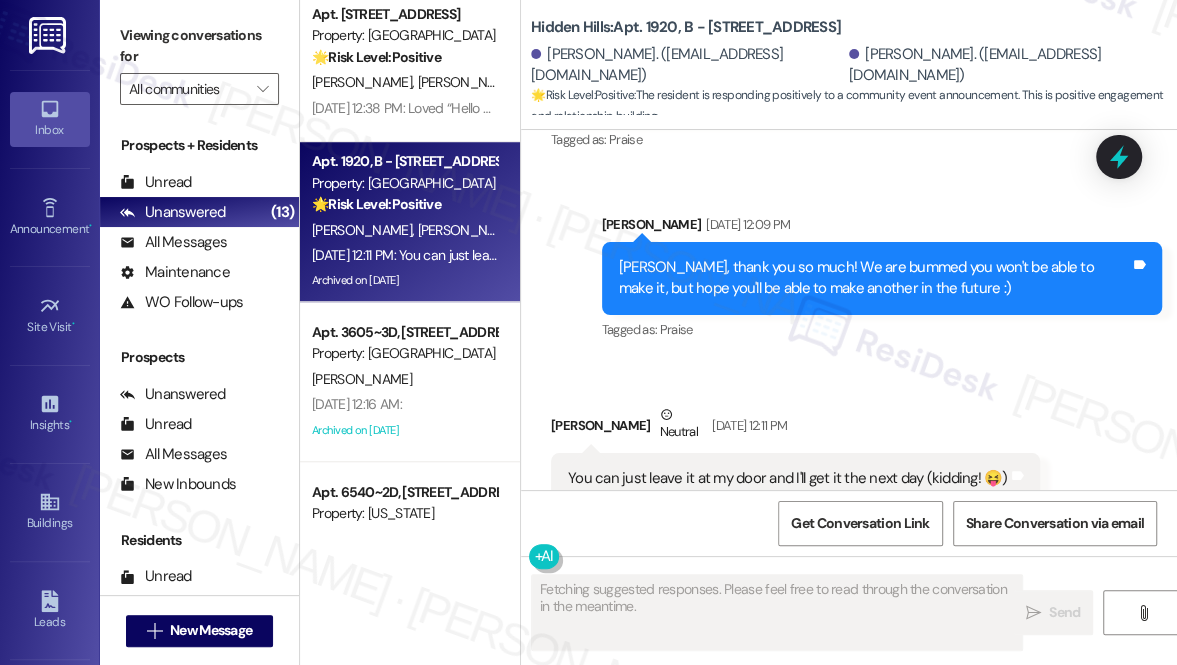click on "You can just leave it at my door and I'll get it the next day (kidding! 😝)" at bounding box center (788, 478) 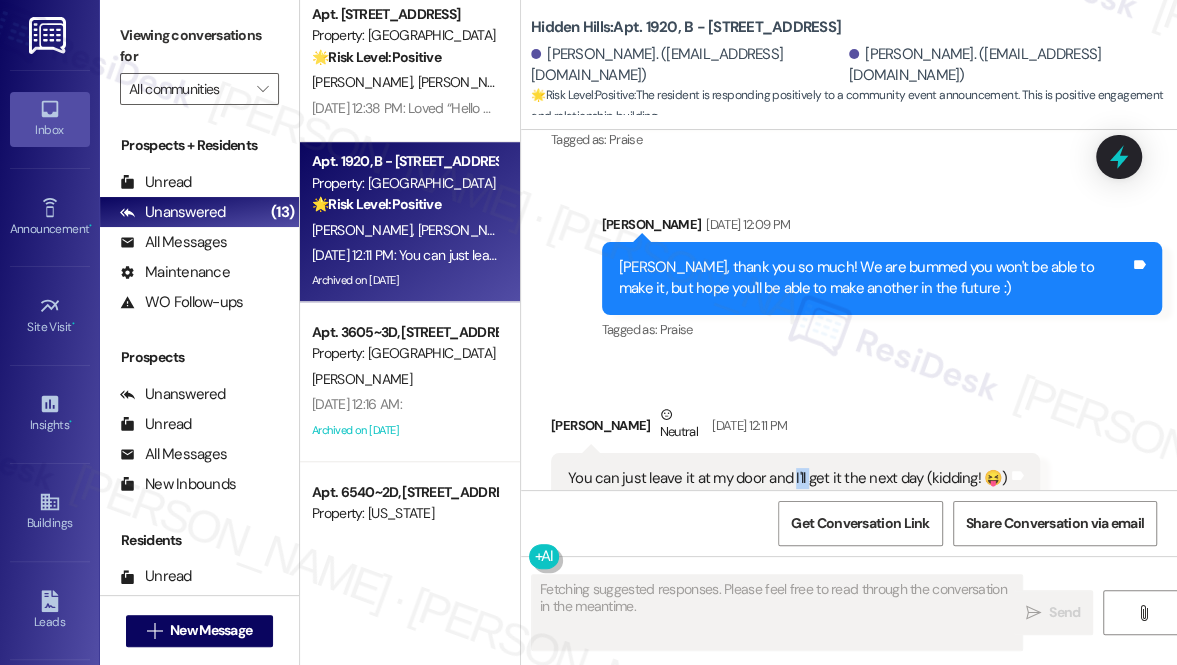 click on "You can just leave it at my door and I'll get it the next day (kidding! 😝)" at bounding box center [788, 478] 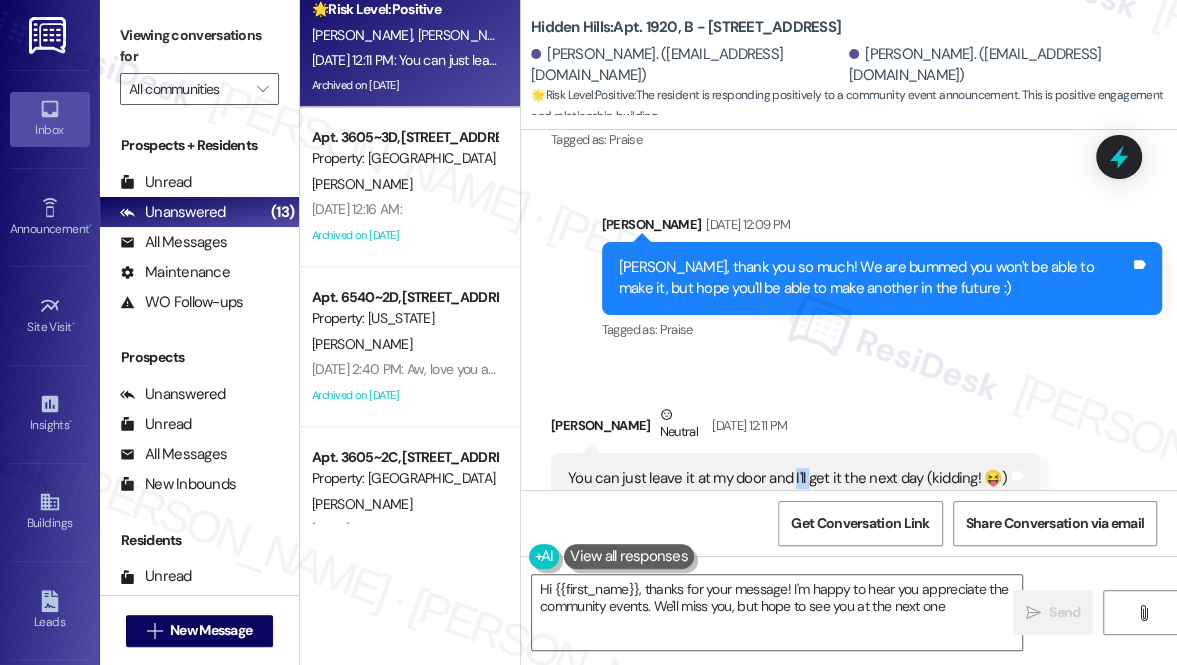 type on "Hi {{first_name}}, thanks for your message! I'm happy to hear you appreciate the community events. We'll miss you, but hope to see you at the next one!" 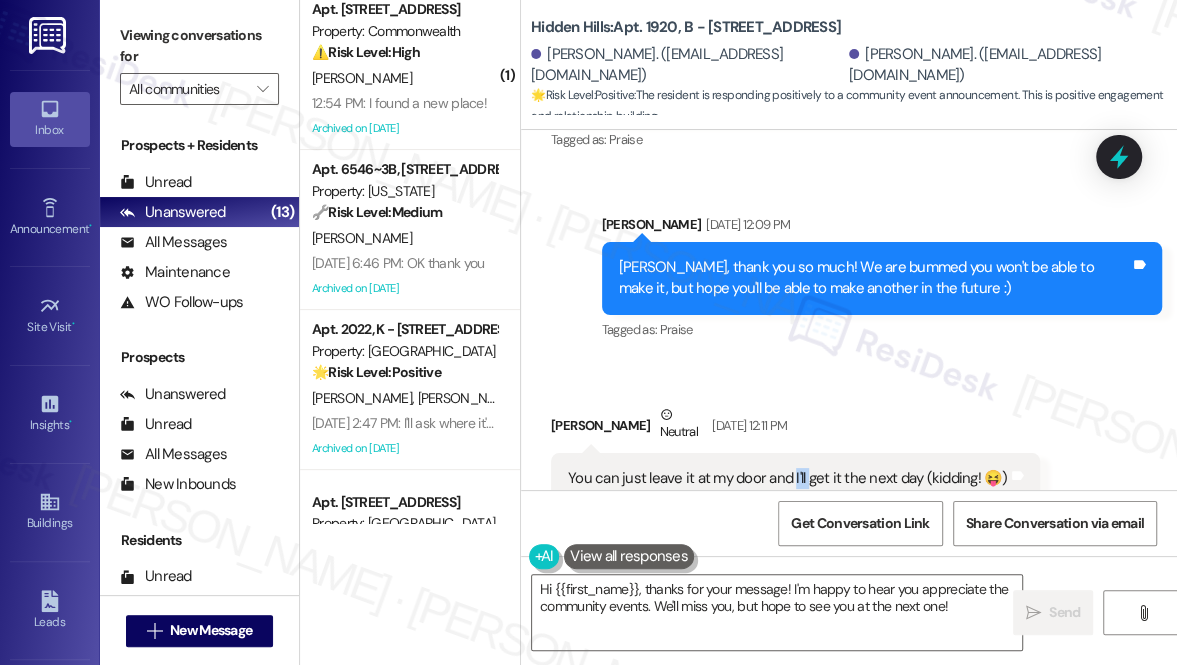 scroll, scrollTop: 0, scrollLeft: 0, axis: both 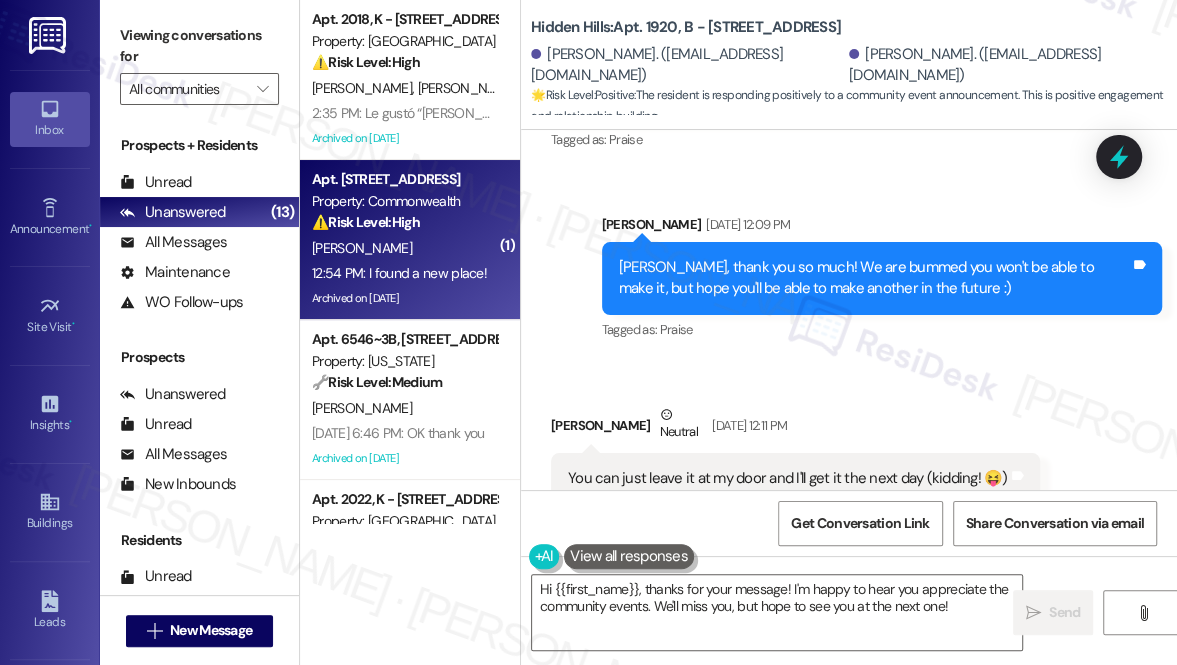 click on "[PERSON_NAME]" at bounding box center (404, 248) 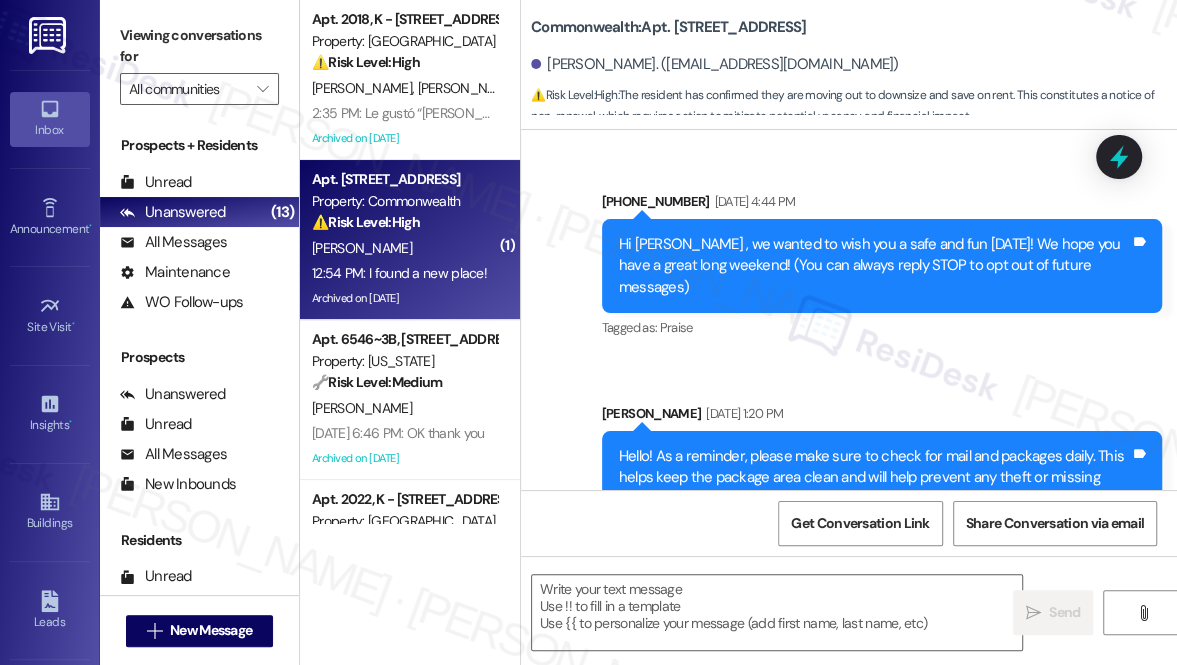 type on "Fetching suggested responses. Please feel free to read through the conversation in the meantime." 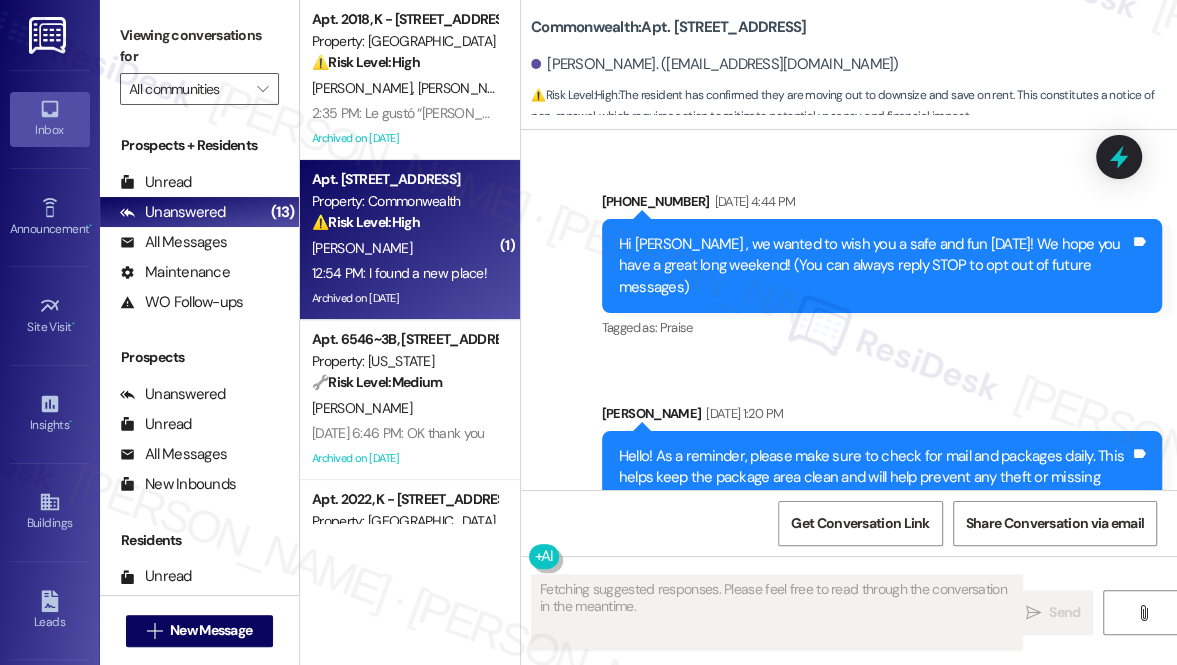scroll, scrollTop: 43032, scrollLeft: 0, axis: vertical 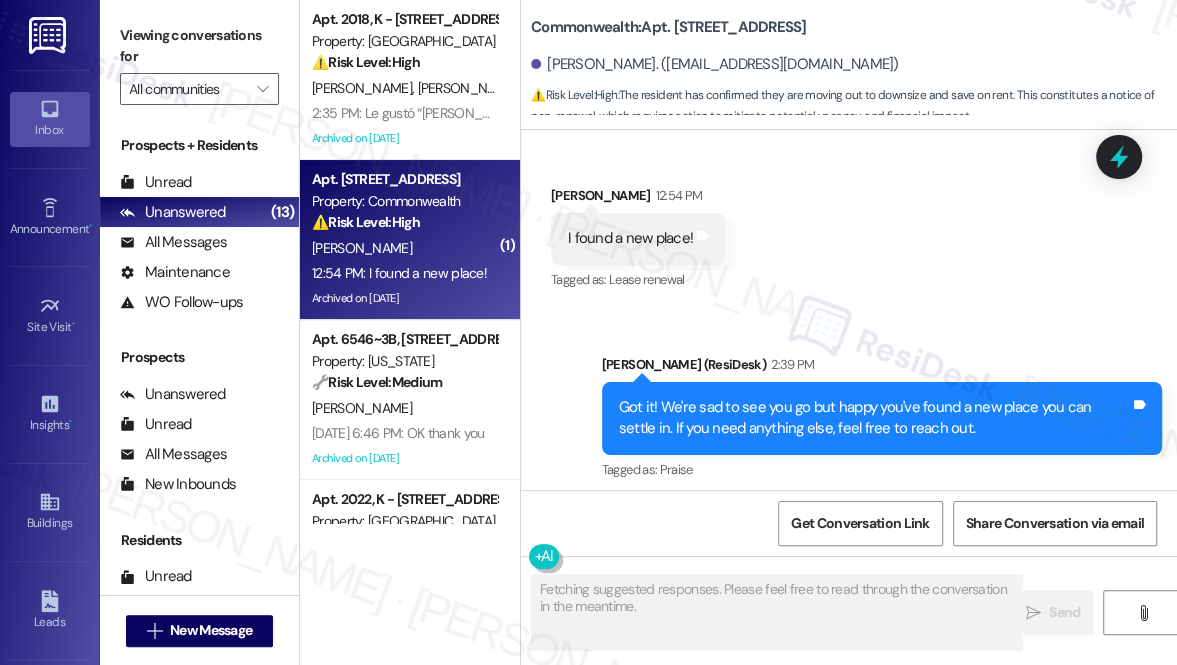 click on "Commonwealth:  Apt. 503, 2322 North Commonwealth       [PERSON_NAME]. ([EMAIL_ADDRESS][DOMAIN_NAME])   ⚠️  Risk Level:  High :  The resident has confirmed they are moving out to downsize and save on rent. This constitutes a notice of non-renewal, which requires action to mitigate potential vacancy and financial impact." at bounding box center [854, 60] 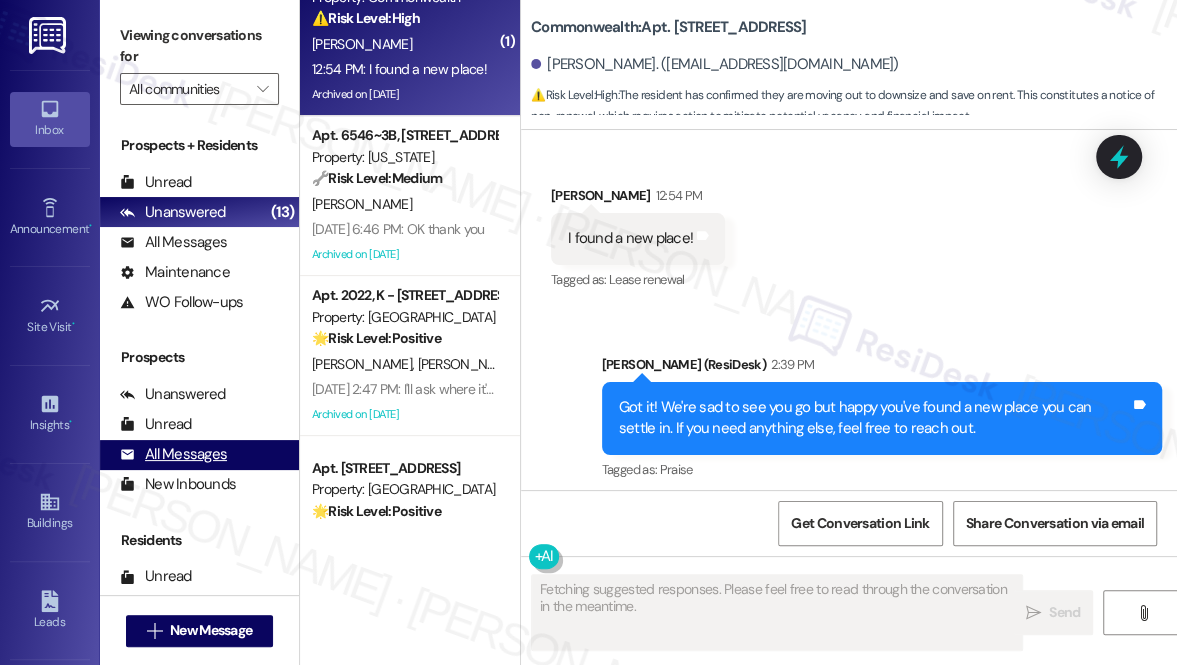 scroll, scrollTop: 545, scrollLeft: 0, axis: vertical 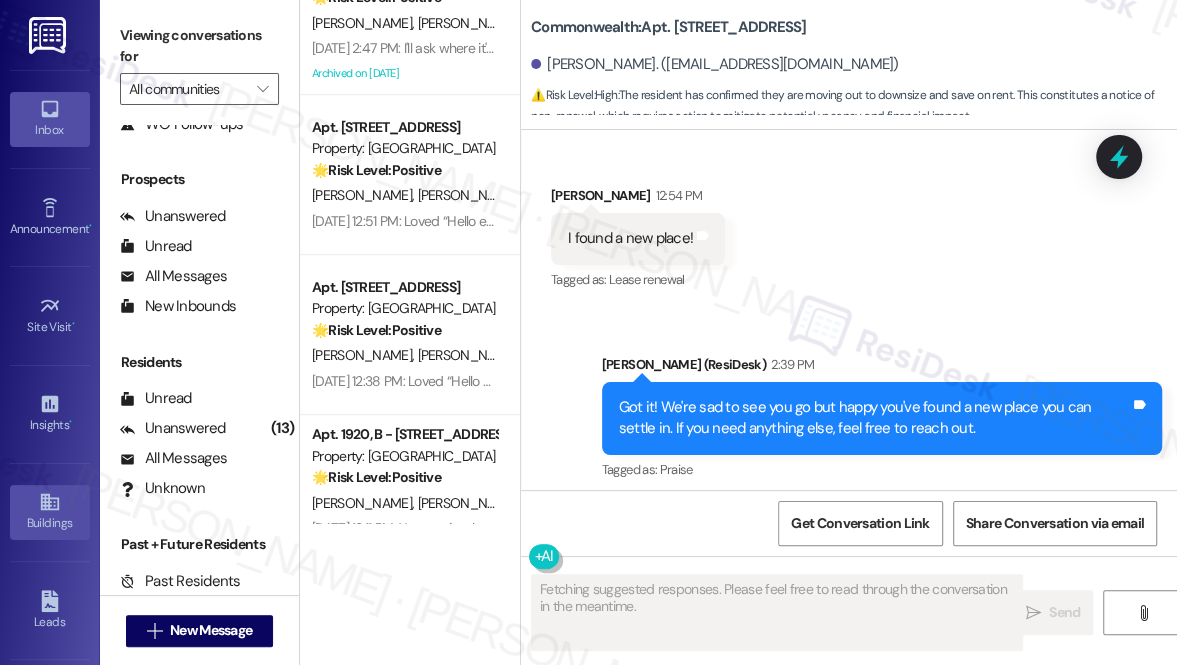 click on "Buildings" at bounding box center (50, 523) 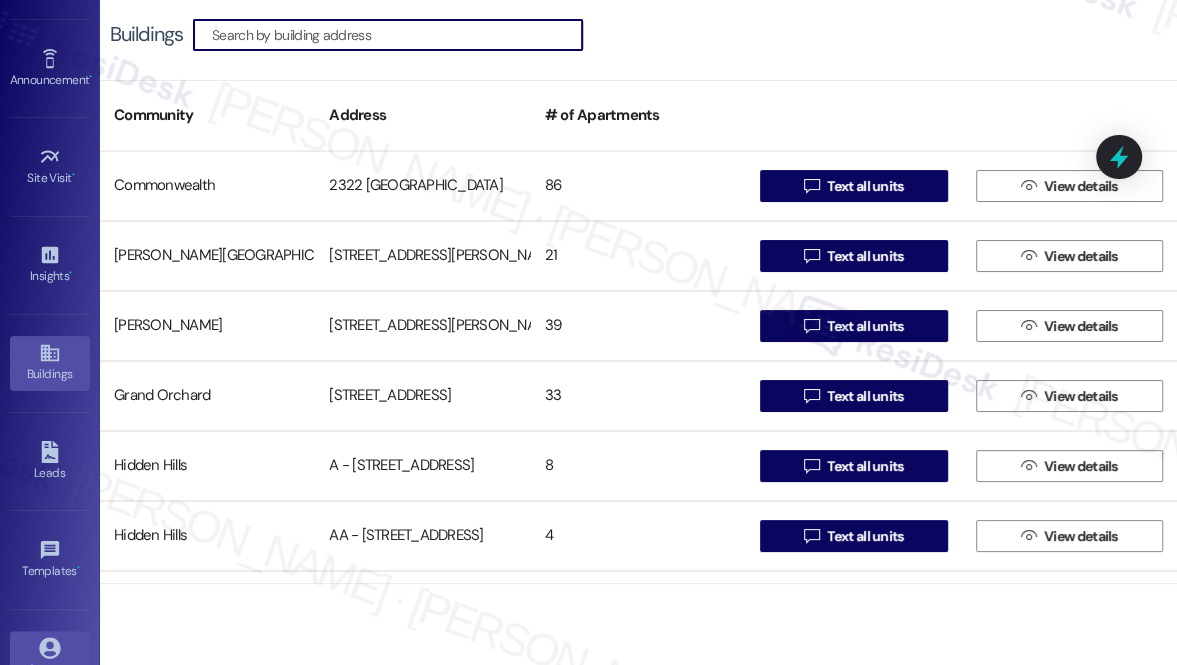 scroll, scrollTop: 282, scrollLeft: 0, axis: vertical 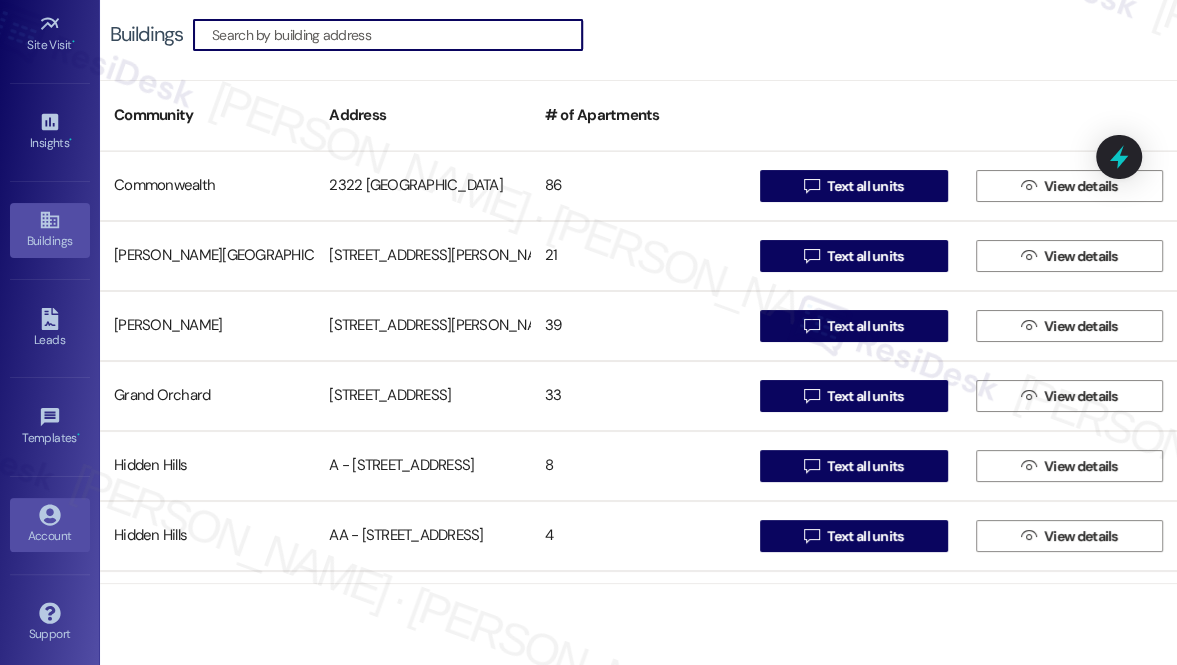 click on "Account" at bounding box center (50, 525) 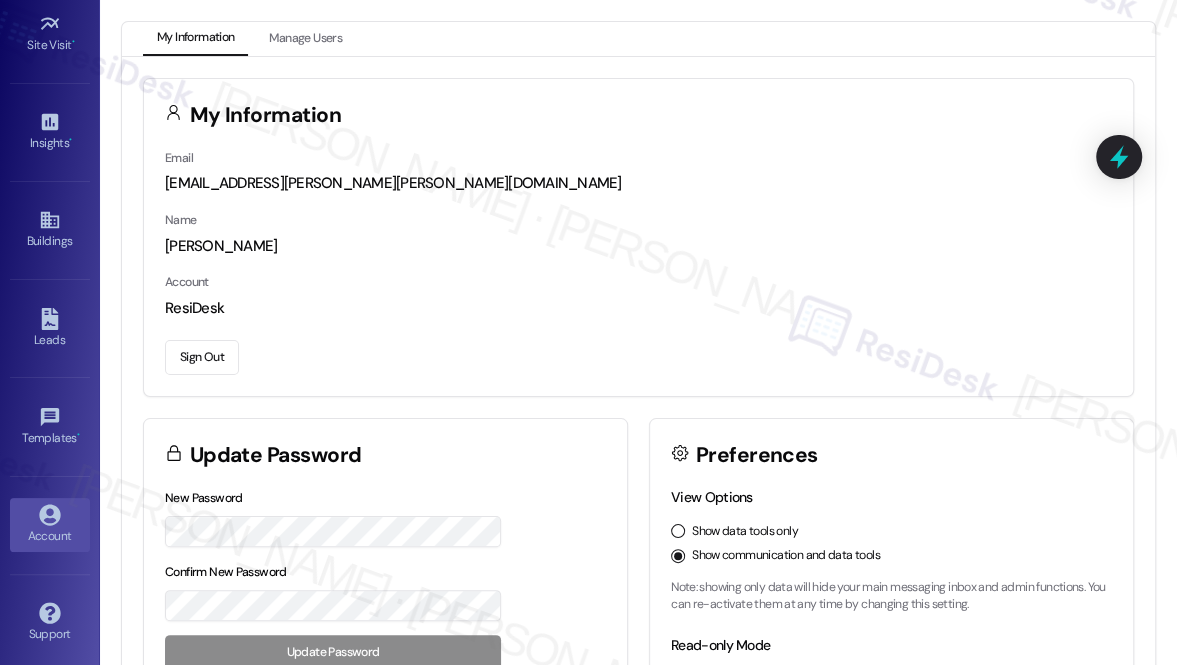 click on "Sign Out" at bounding box center [202, 357] 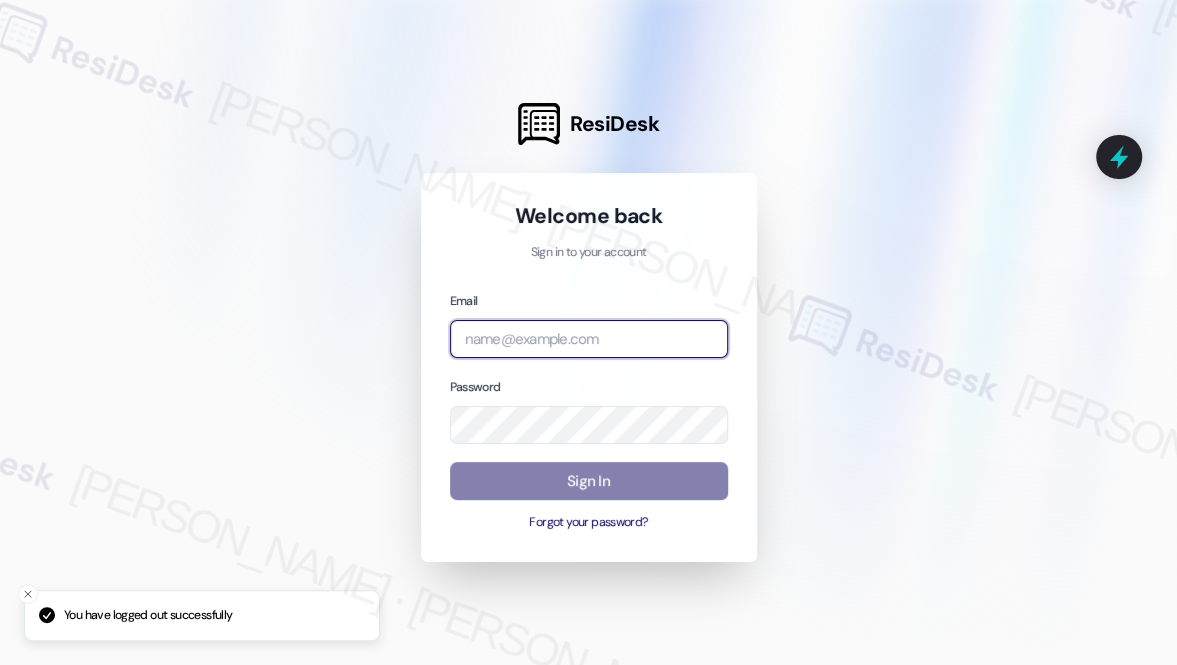click at bounding box center (589, 339) 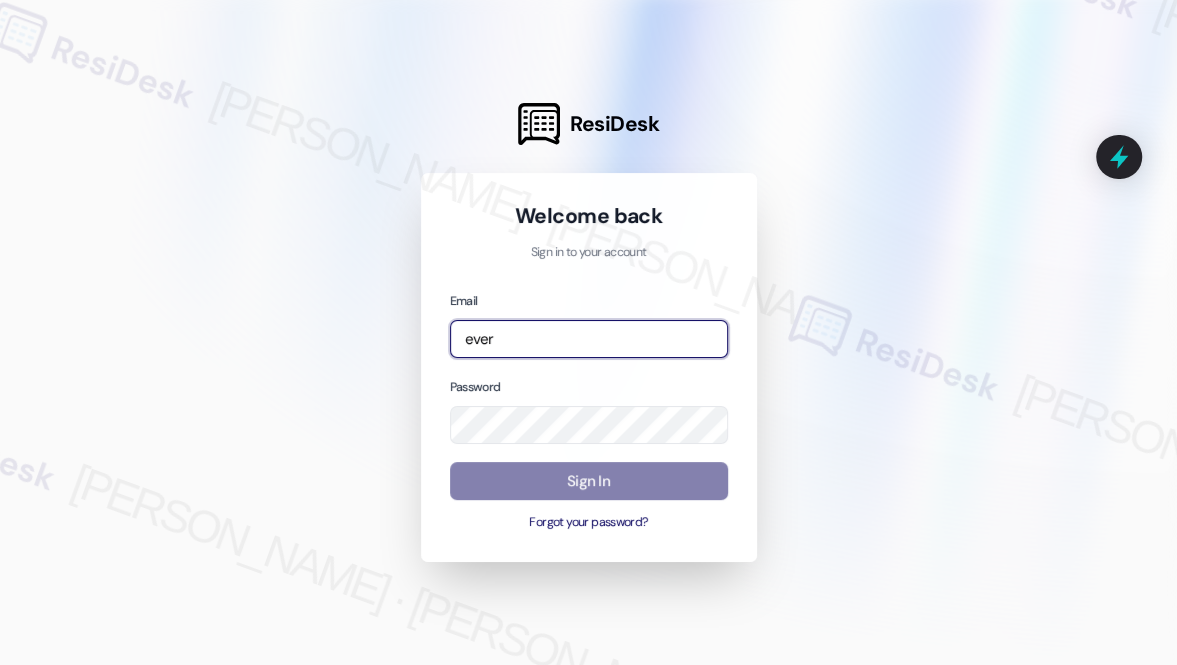type on "[EMAIL_ADDRESS][PERSON_NAME][PERSON_NAME][DOMAIN_NAME]" 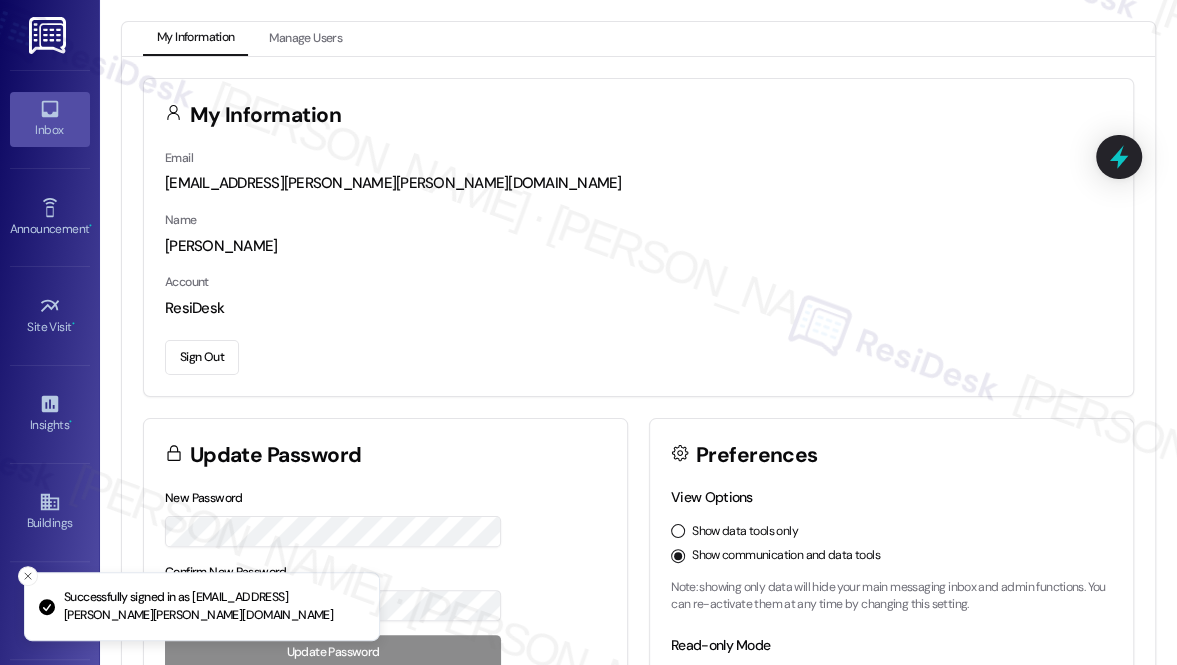 click on "Inbox" at bounding box center [50, 119] 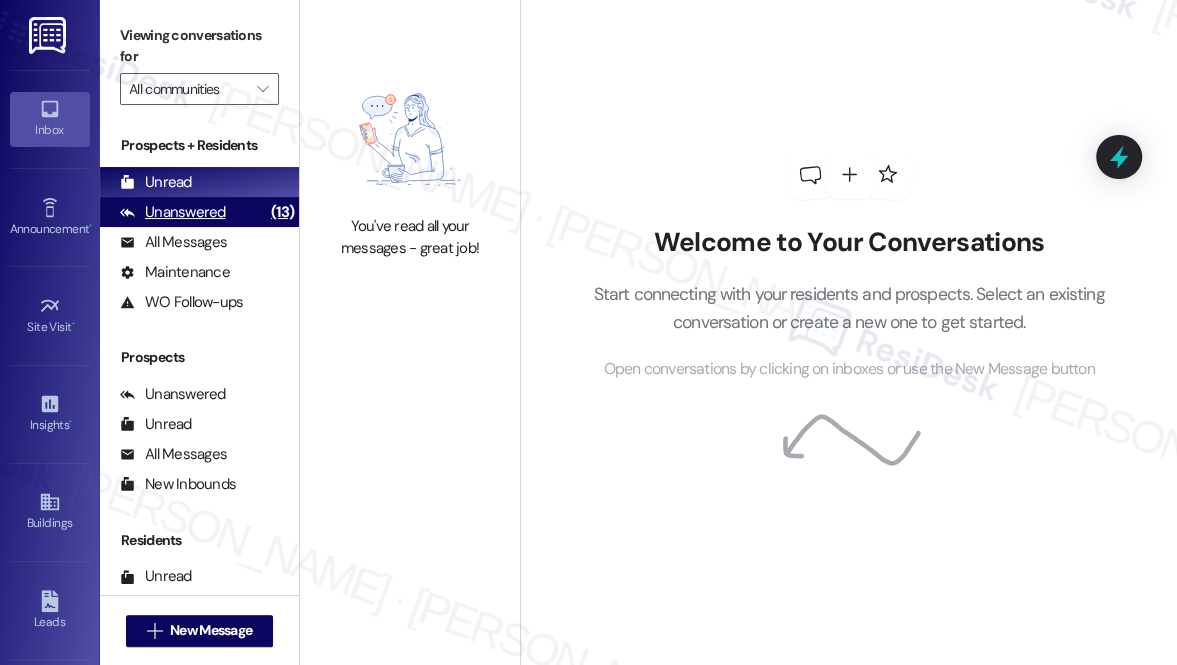 click on "Unanswered (13)" at bounding box center (199, 212) 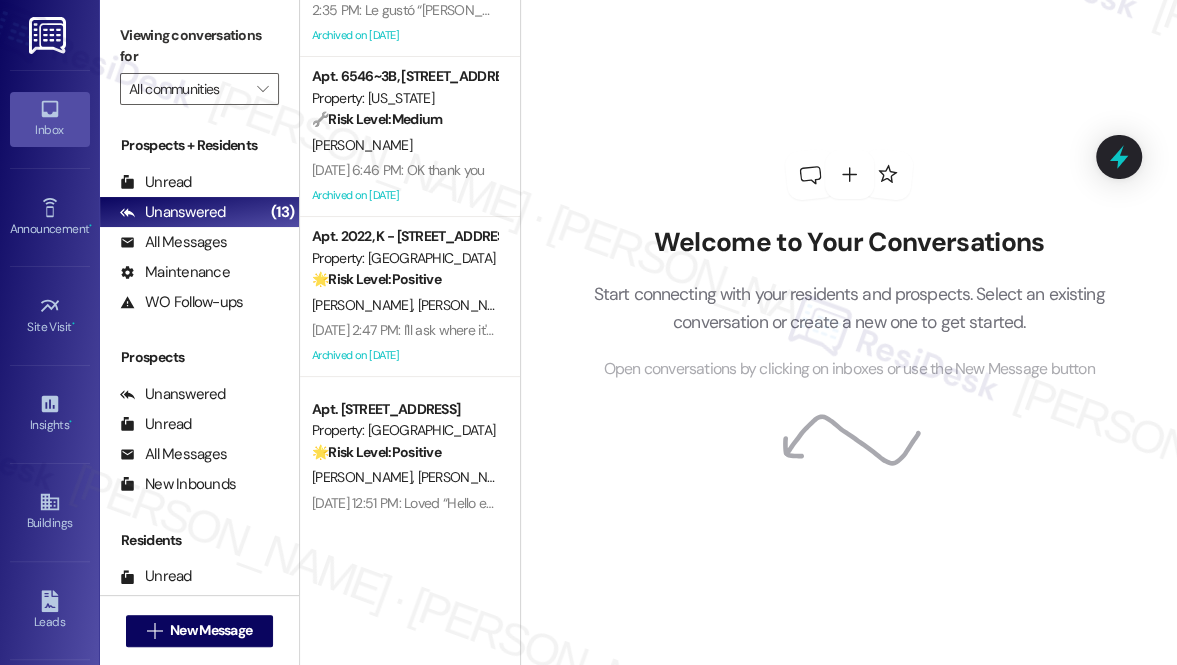 scroll, scrollTop: 0, scrollLeft: 0, axis: both 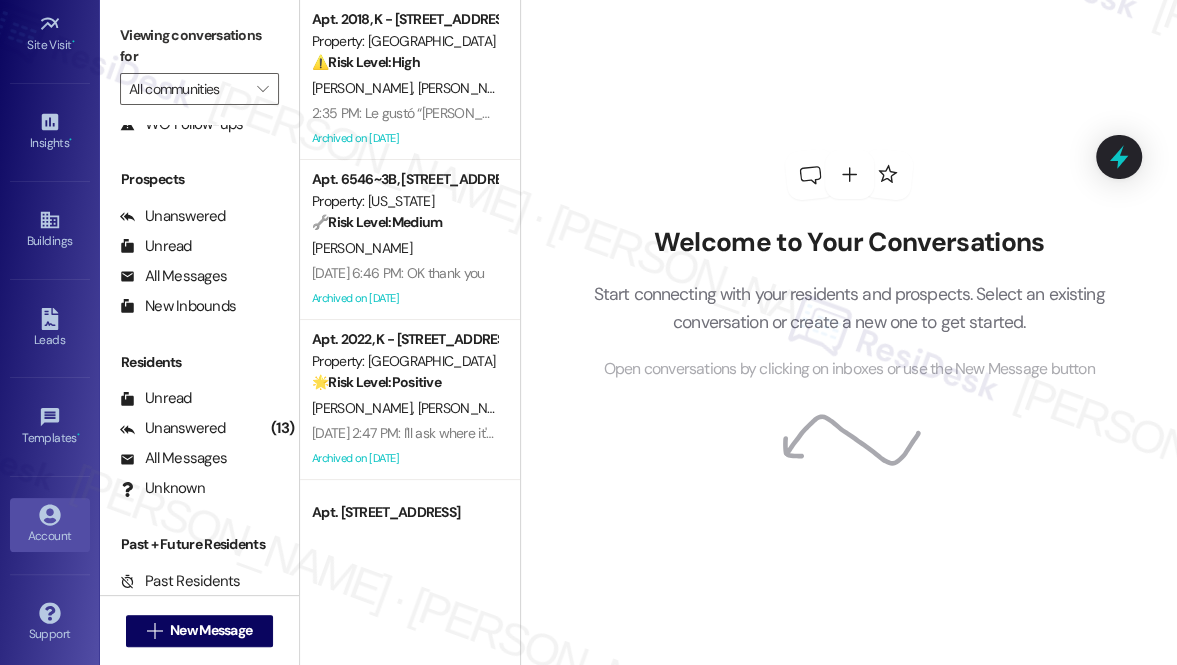 click on "Account" at bounding box center [50, 536] 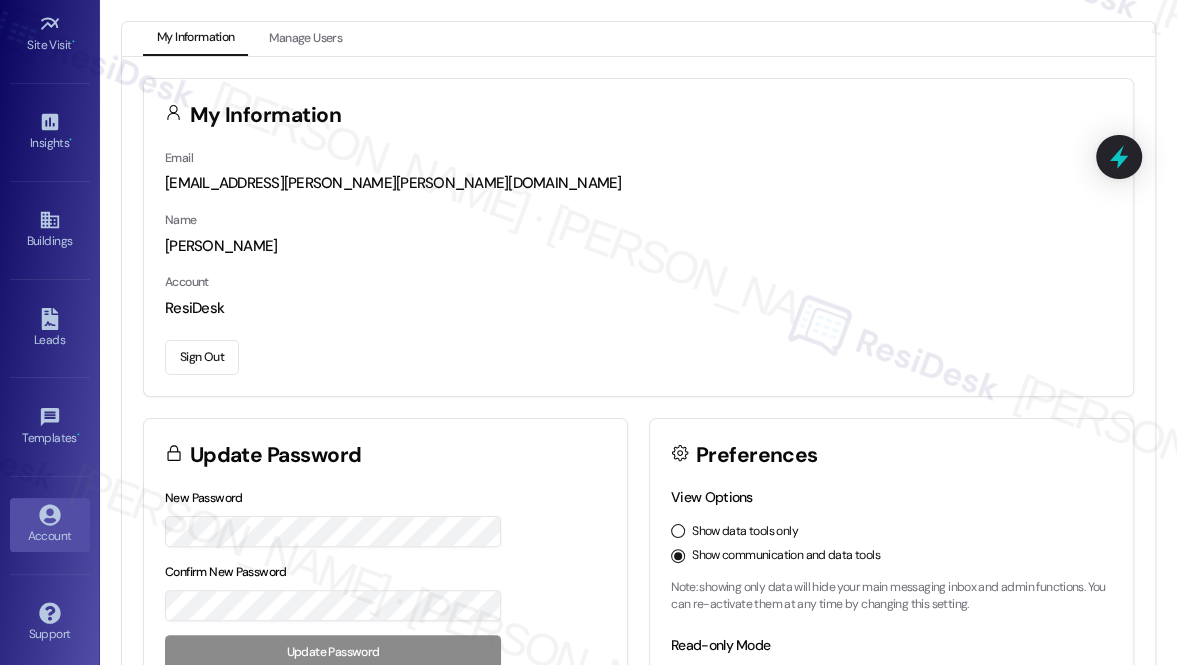 click on "Sign Out" at bounding box center (202, 357) 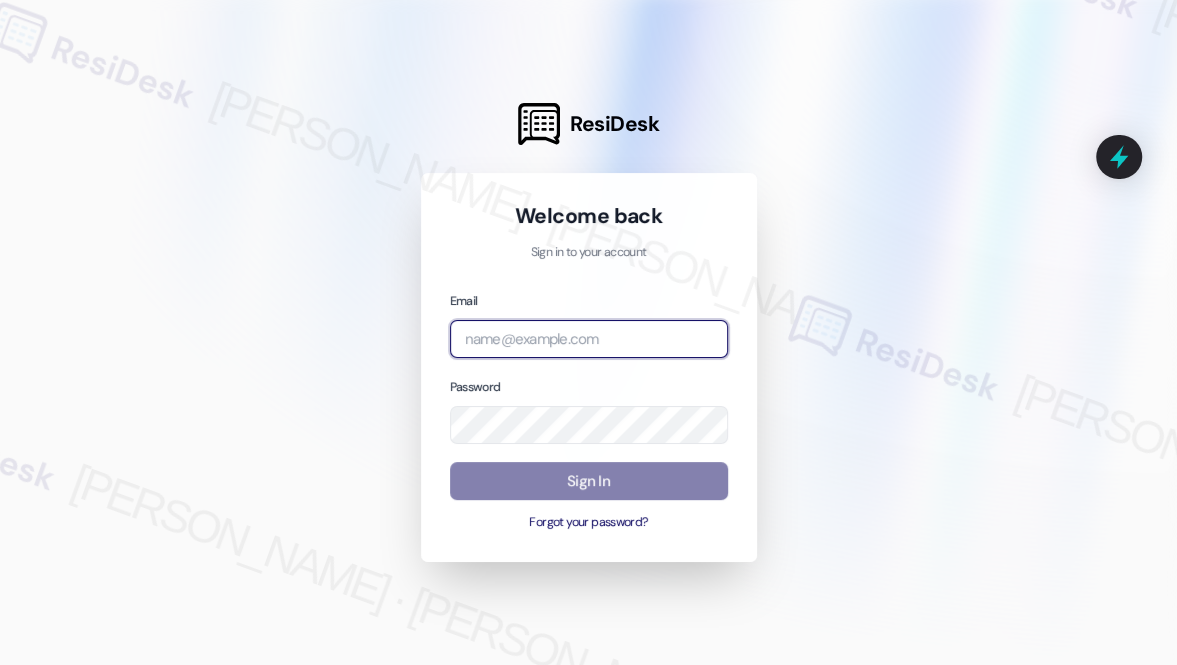 click at bounding box center (589, 339) 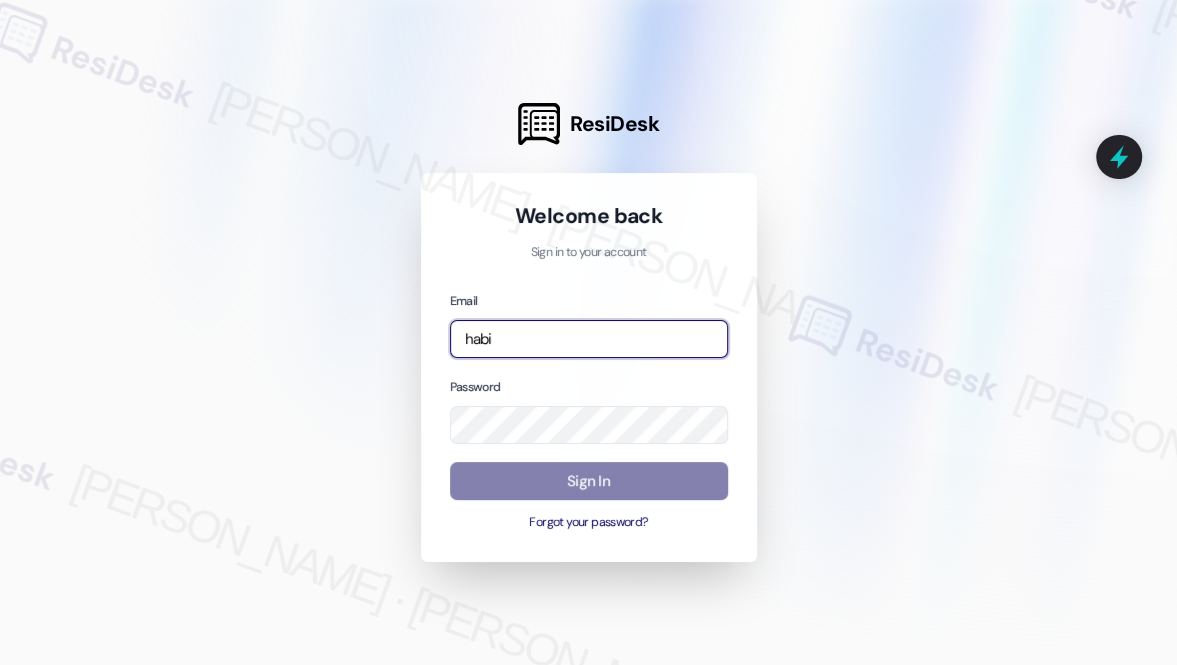 type on "[EMAIL_ADDRESS][PERSON_NAME][PERSON_NAME][DOMAIN_NAME]" 